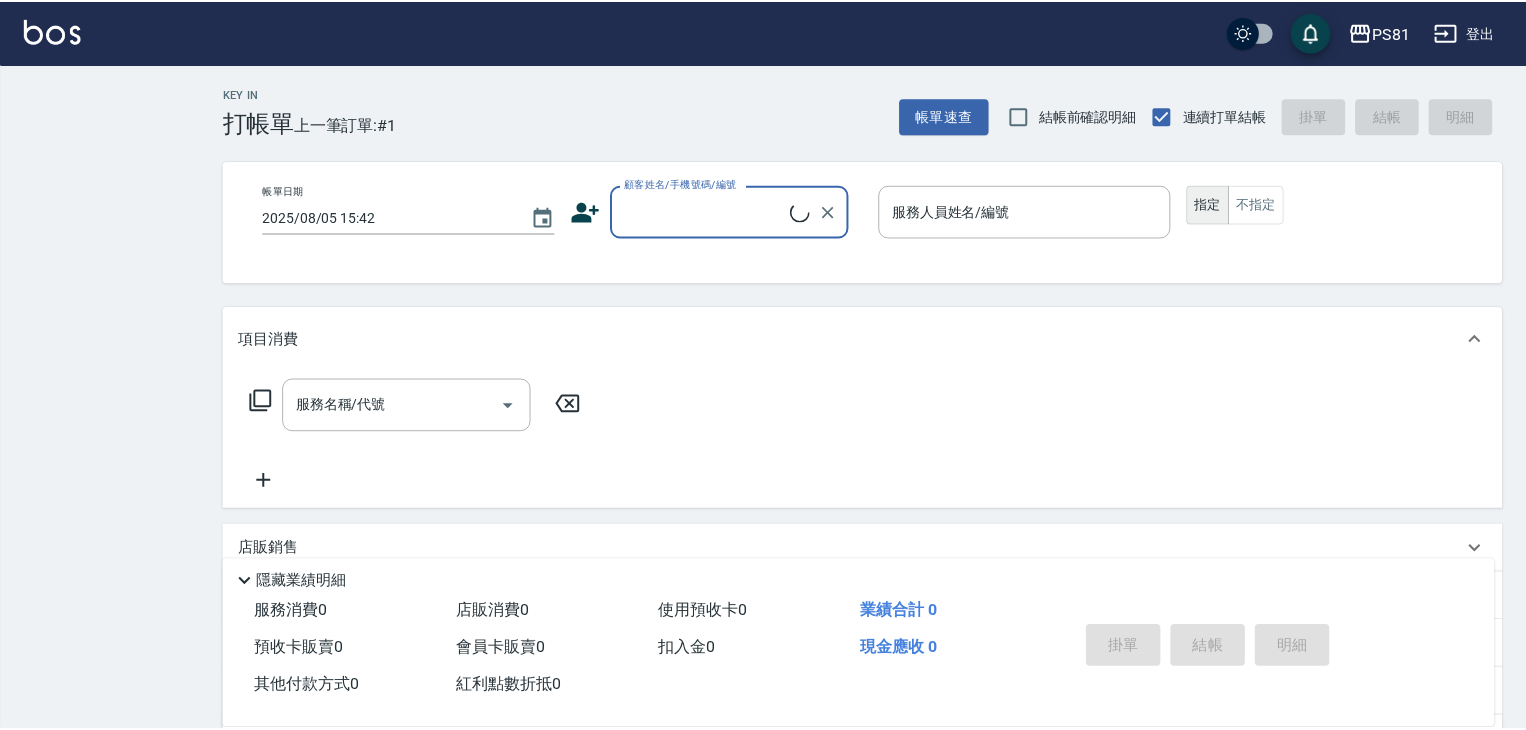 scroll, scrollTop: 0, scrollLeft: 0, axis: both 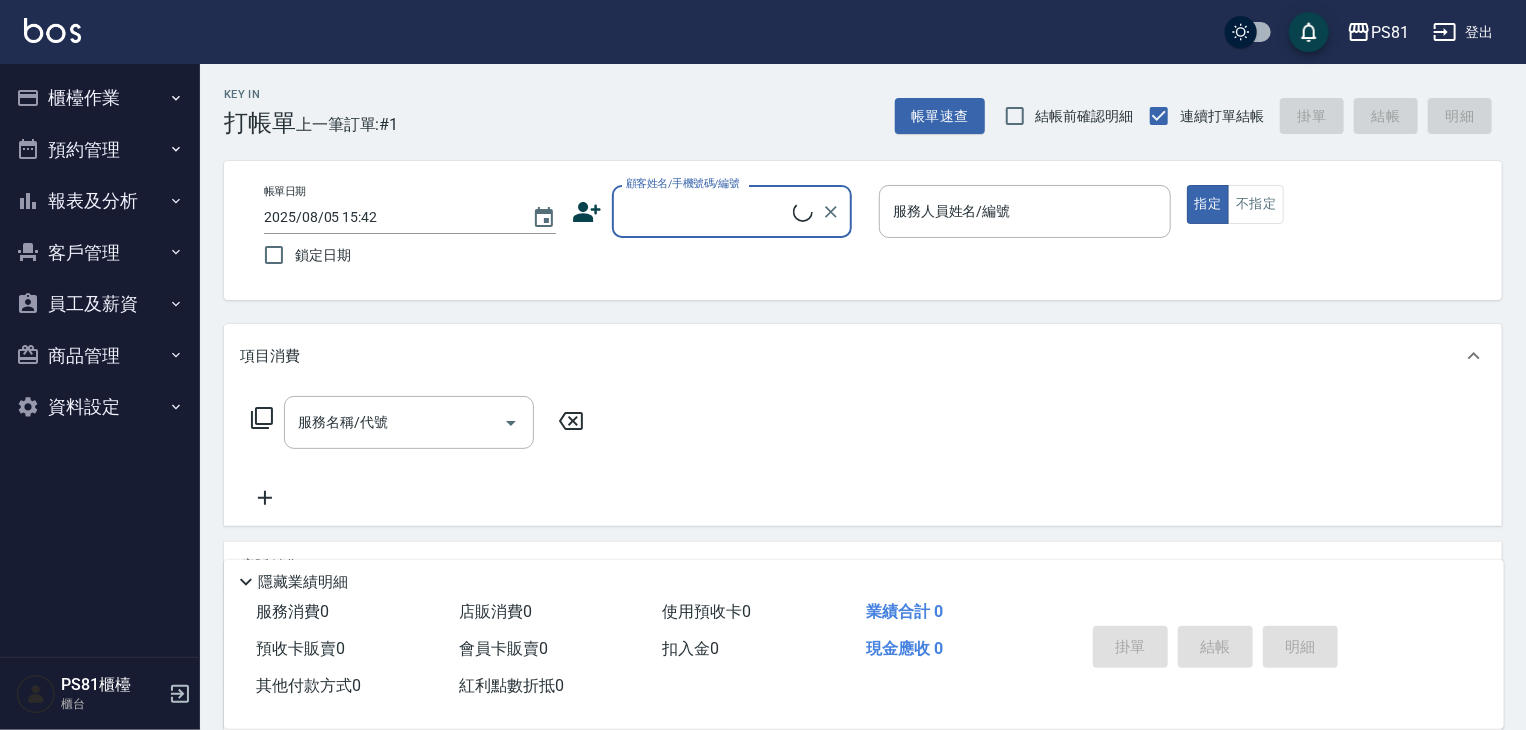drag, startPoint x: 617, startPoint y: 200, endPoint x: 641, endPoint y: 198, distance: 24.083189 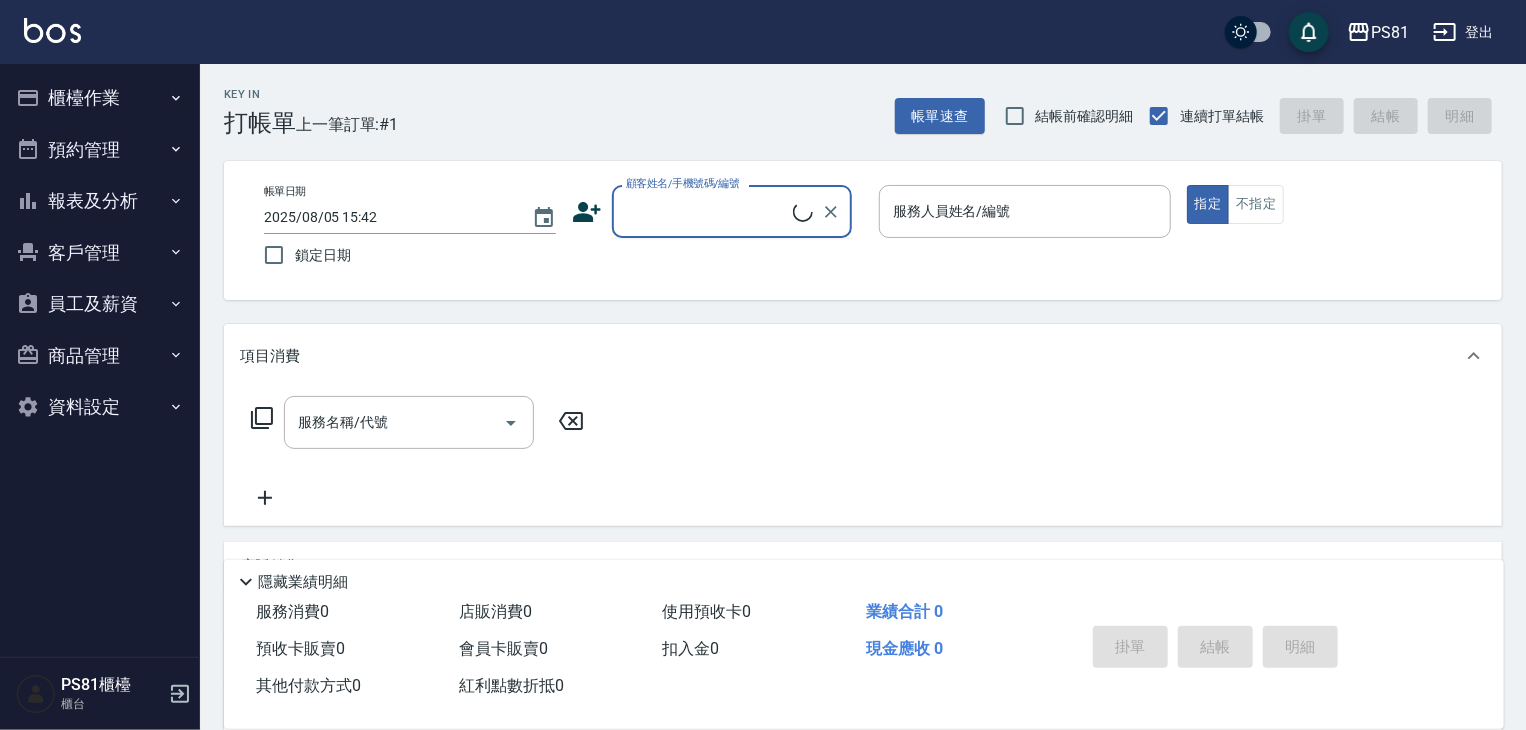 click on "顧客姓名/手機號碼/編號" at bounding box center (707, 211) 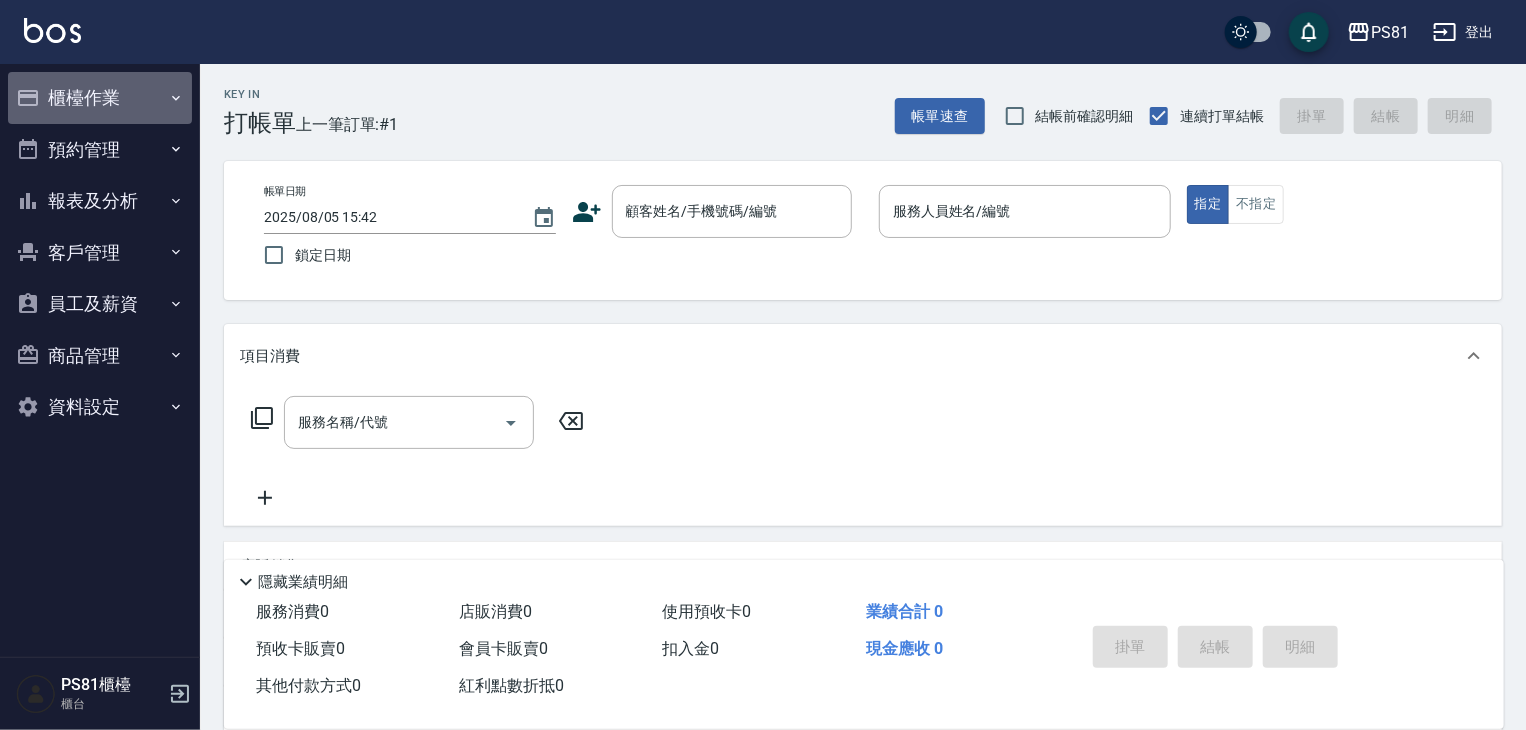 click on "櫃檯作業" at bounding box center [100, 98] 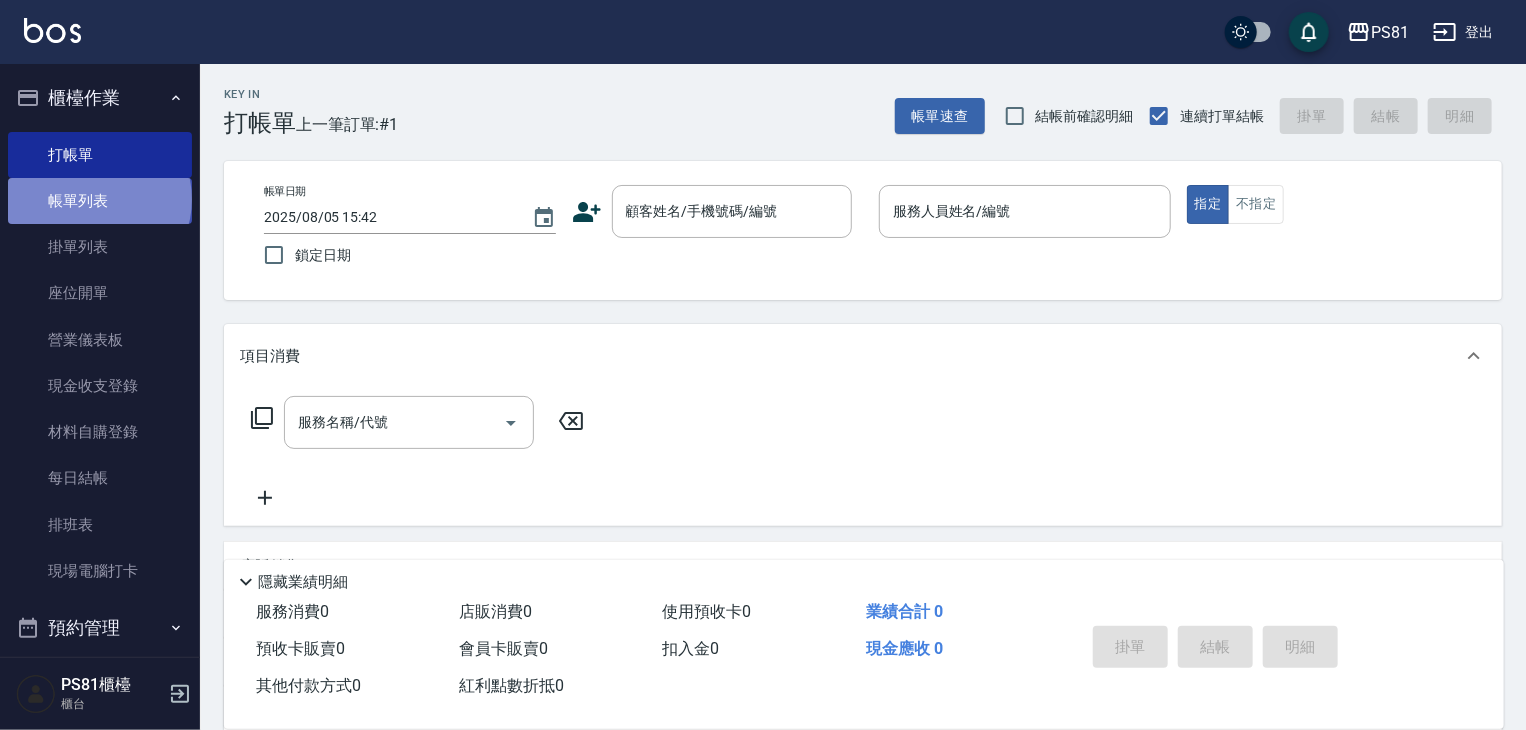 click on "帳單列表" at bounding box center (100, 201) 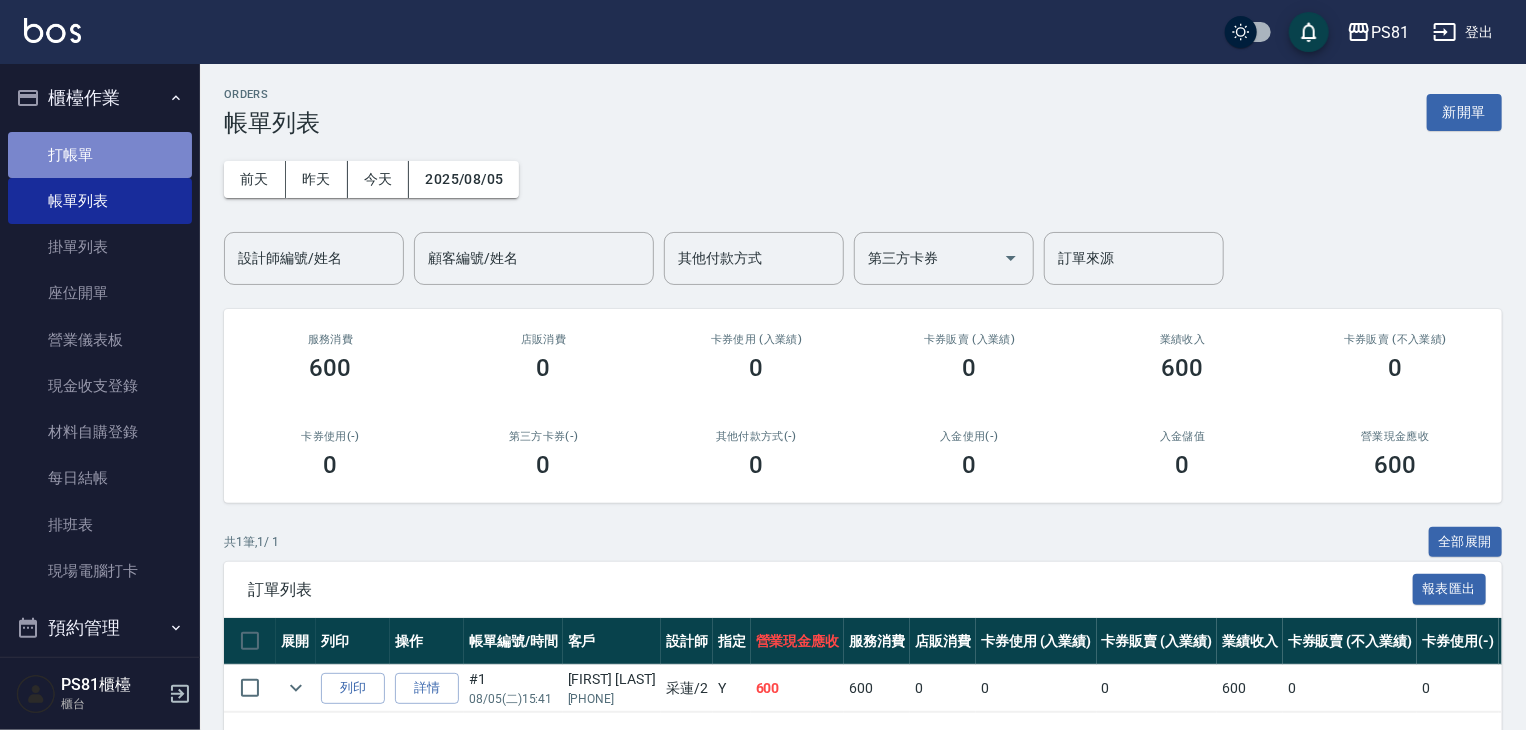 click on "打帳單" at bounding box center (100, 155) 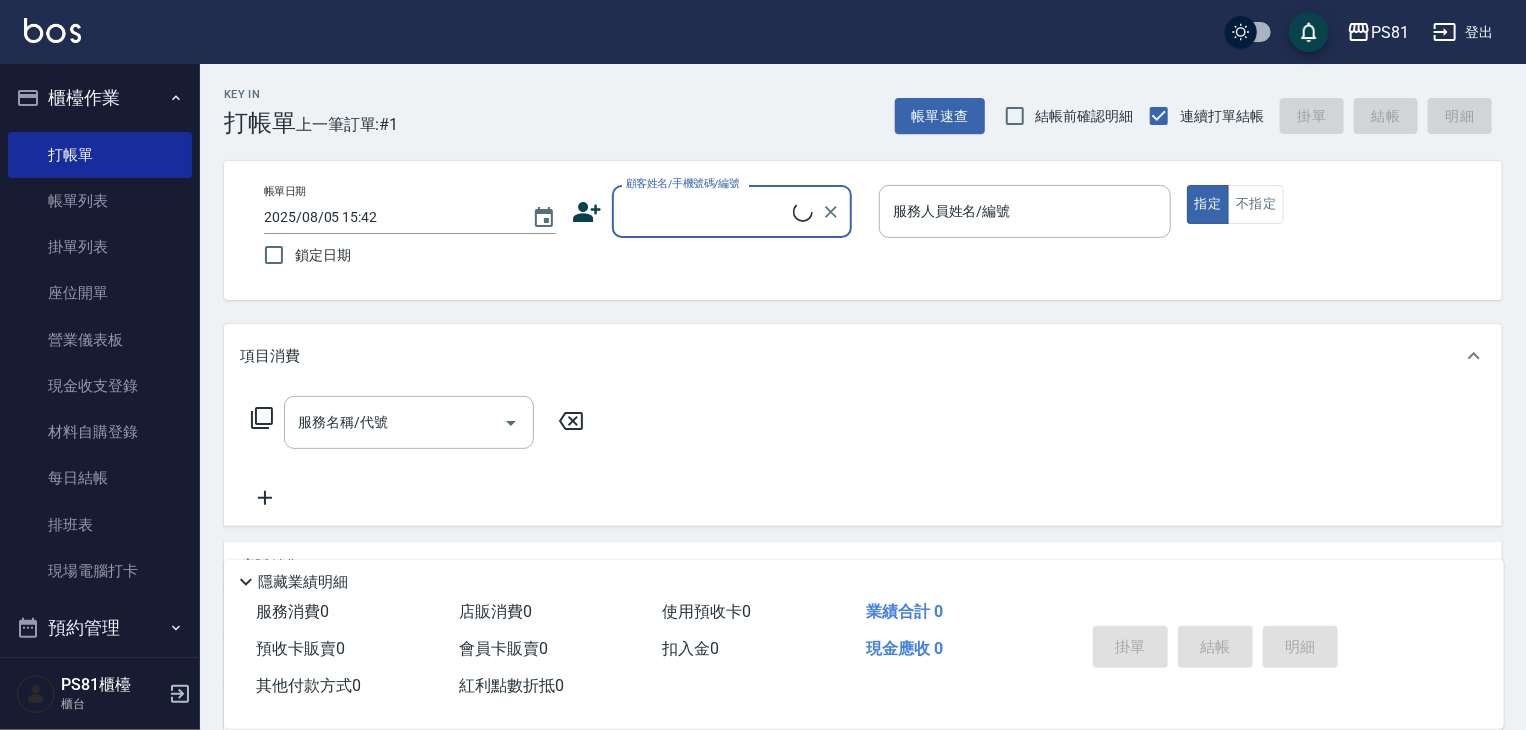 click on "顧客姓名/手機號碼/編號" at bounding box center (707, 211) 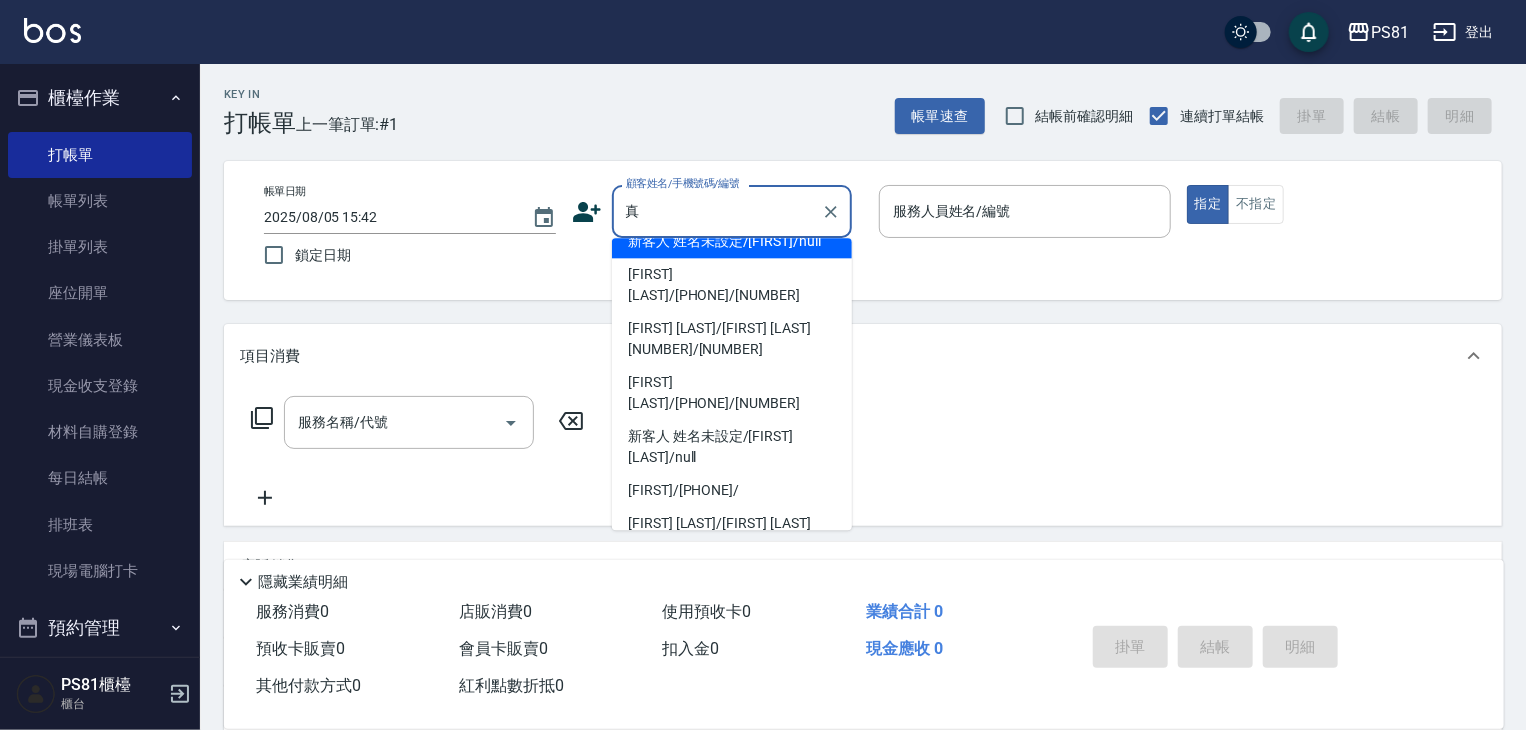 scroll, scrollTop: 200, scrollLeft: 0, axis: vertical 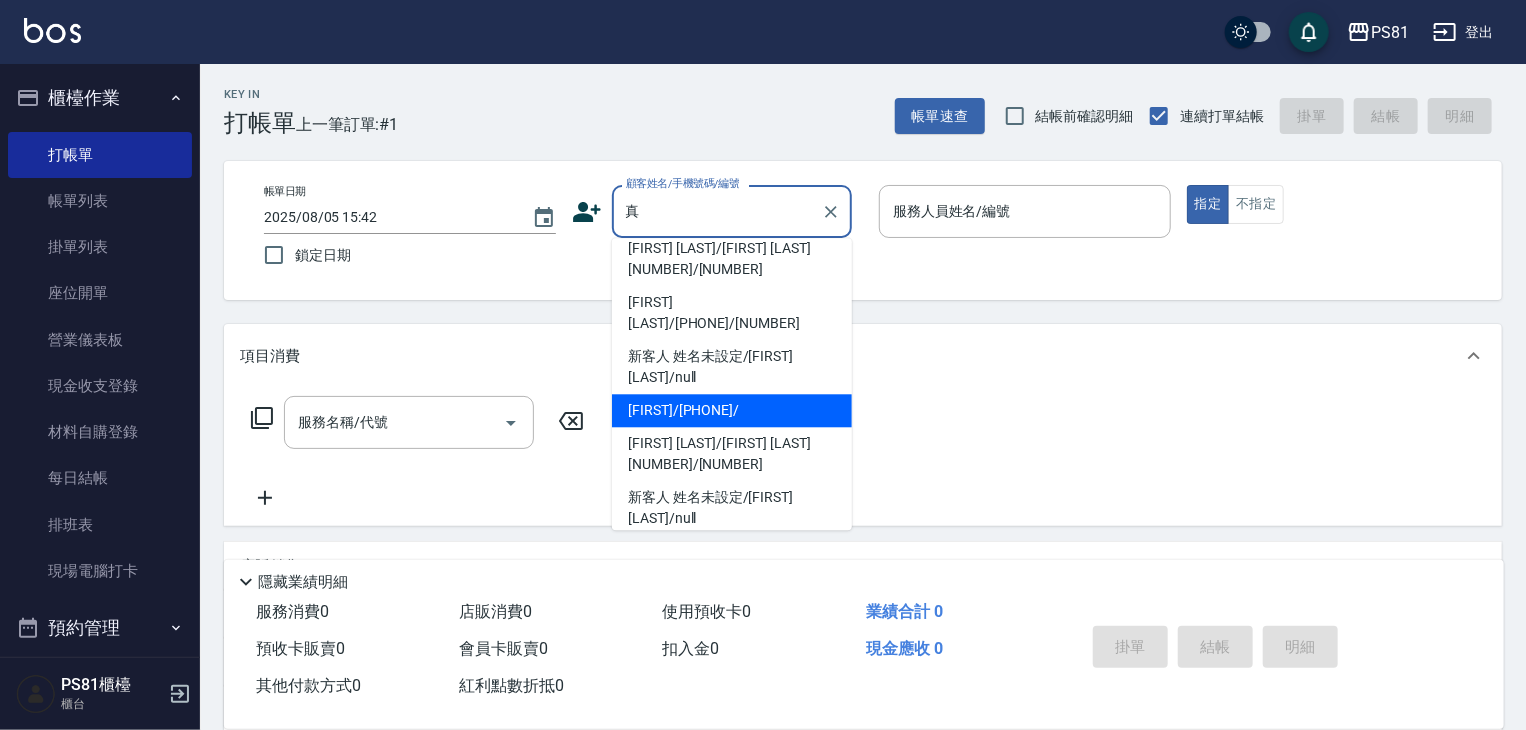 click on "[FIRST]/[PHONE]/" at bounding box center [732, 410] 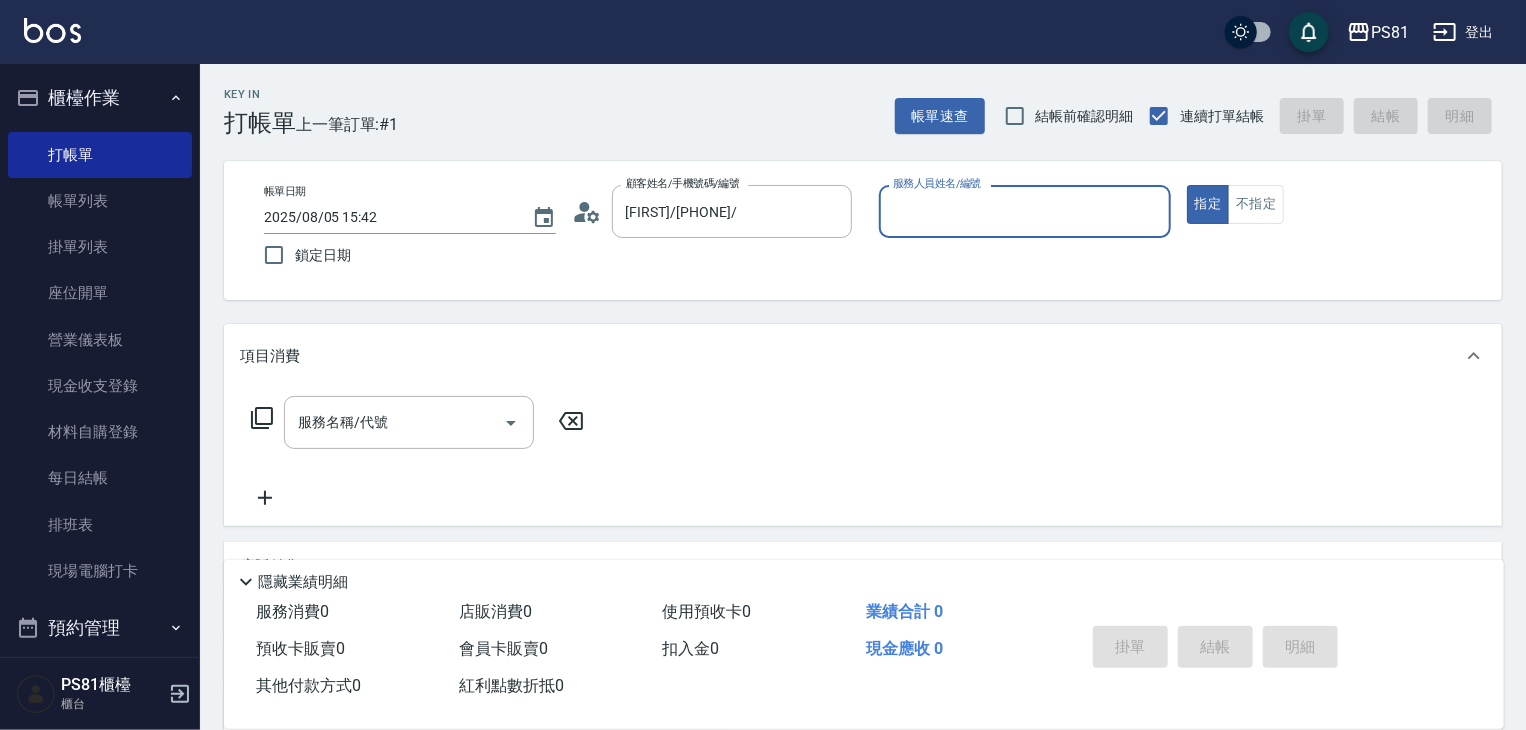 type on "采蓮-2" 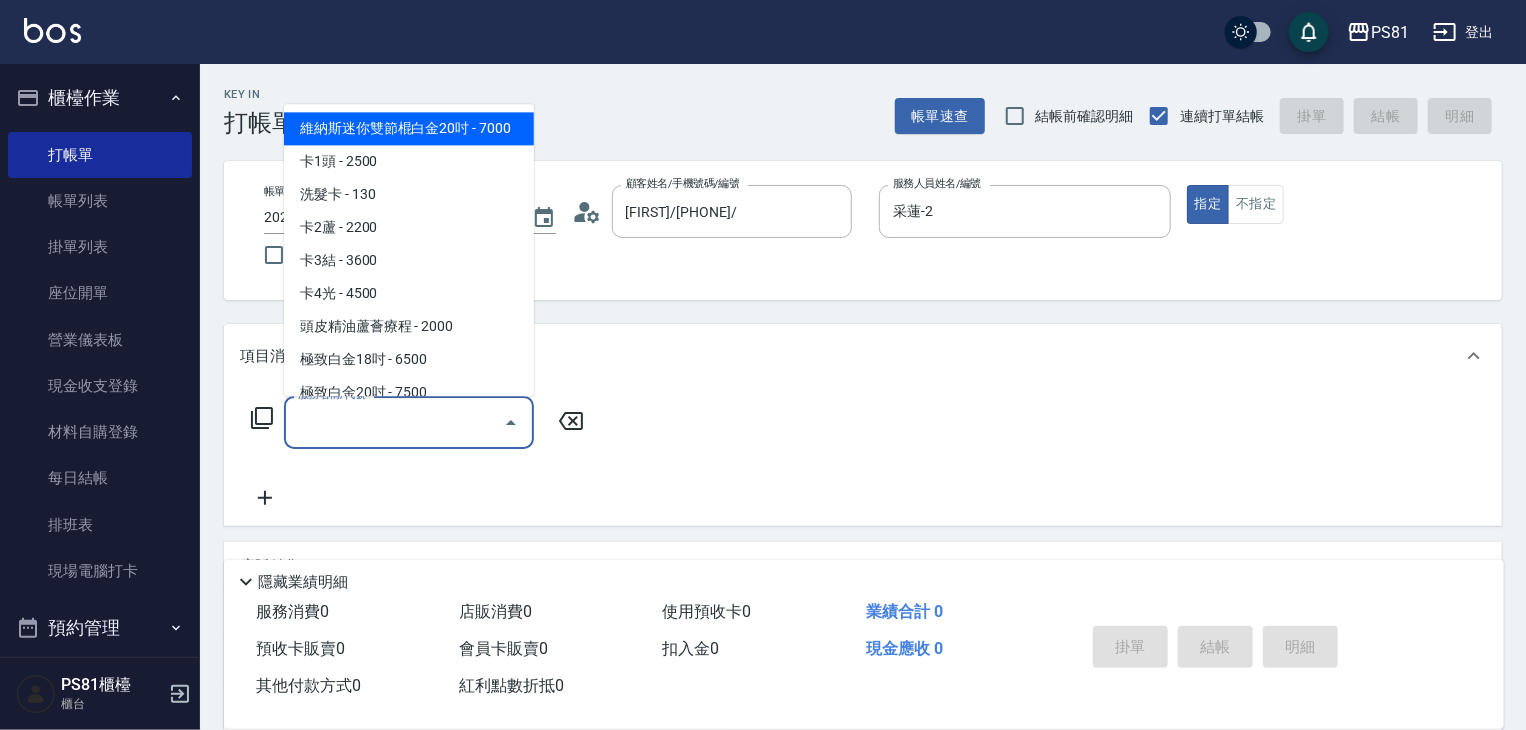click on "服務名稱/代號" at bounding box center (394, 422) 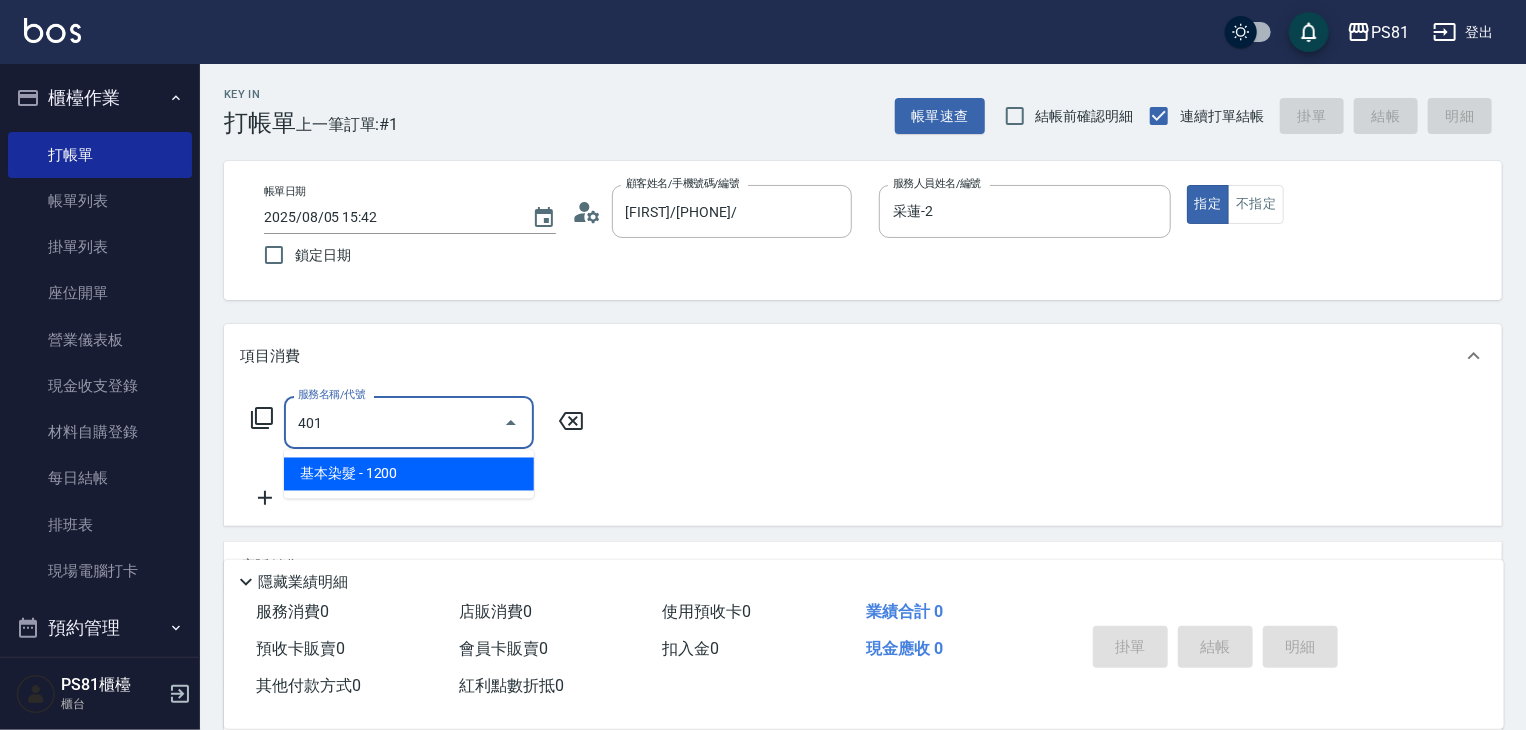 type on "基本染髮(401)" 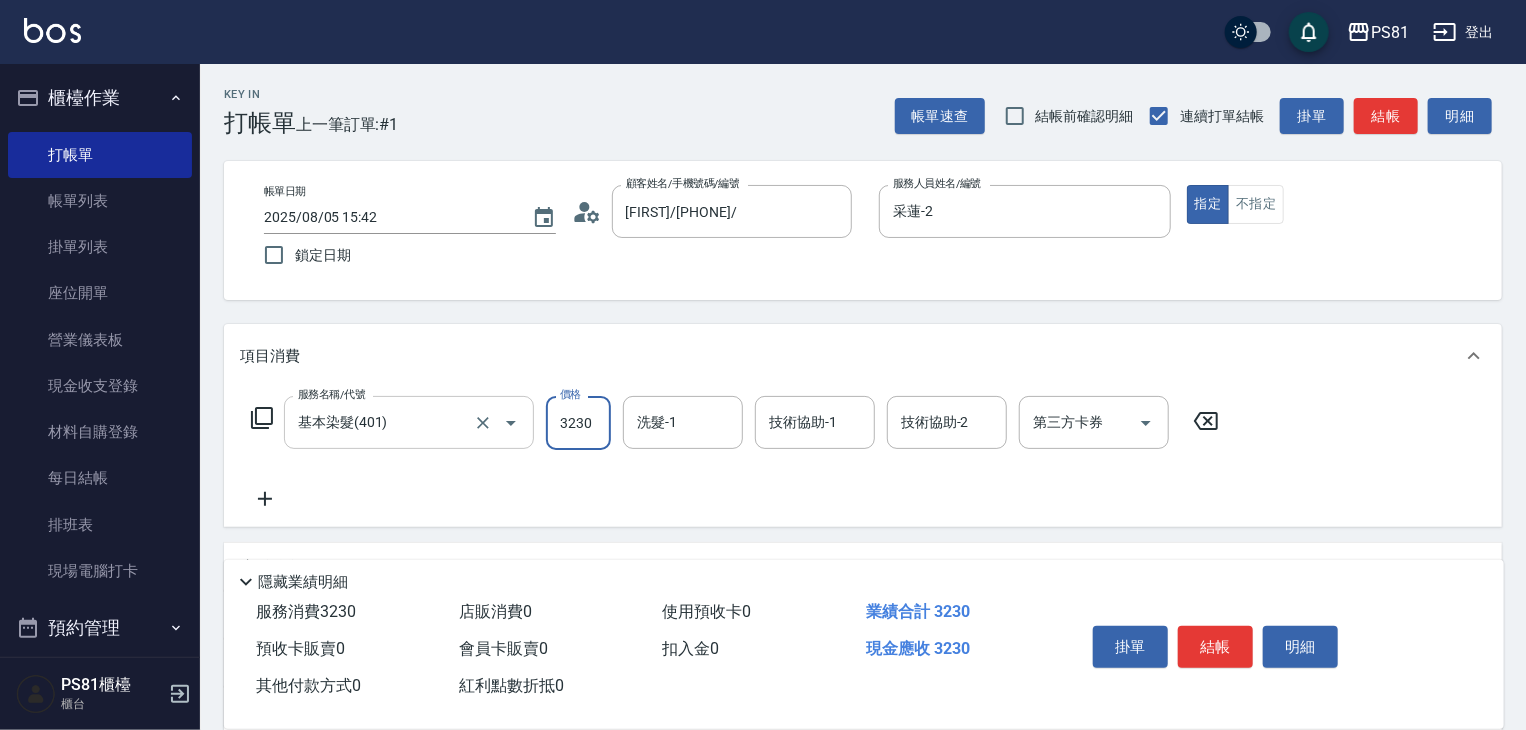 type on "3230" 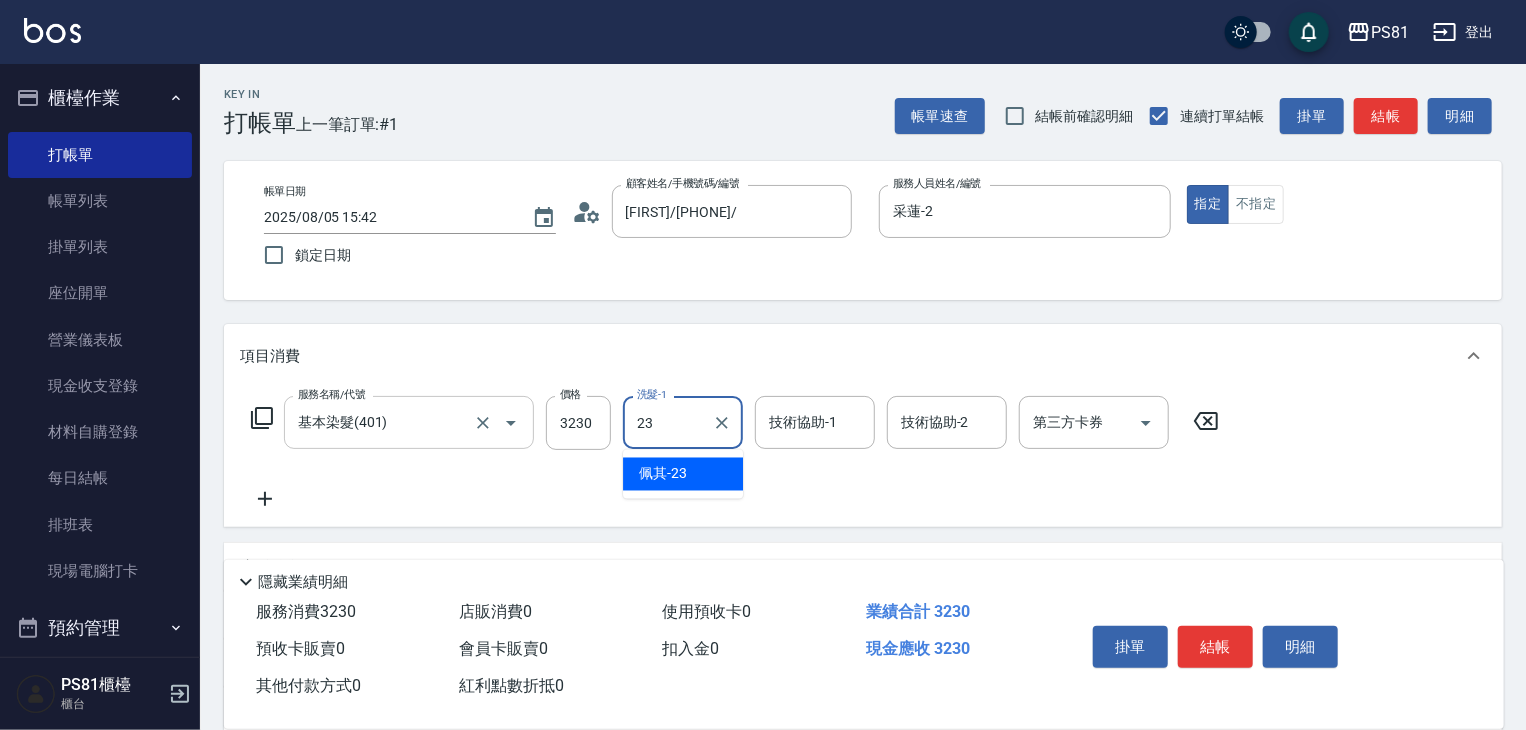 type on "佩其-23" 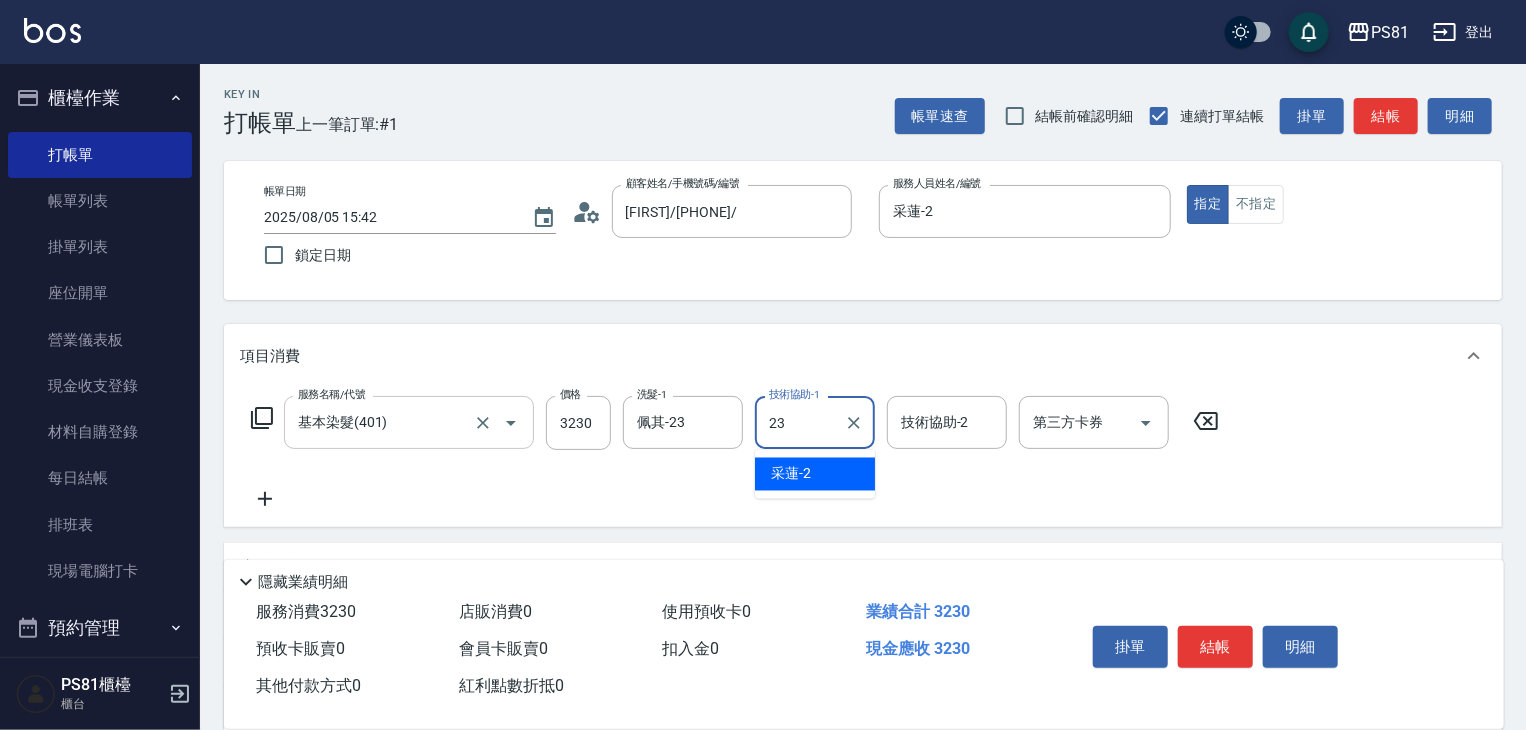 type on "佩其-23" 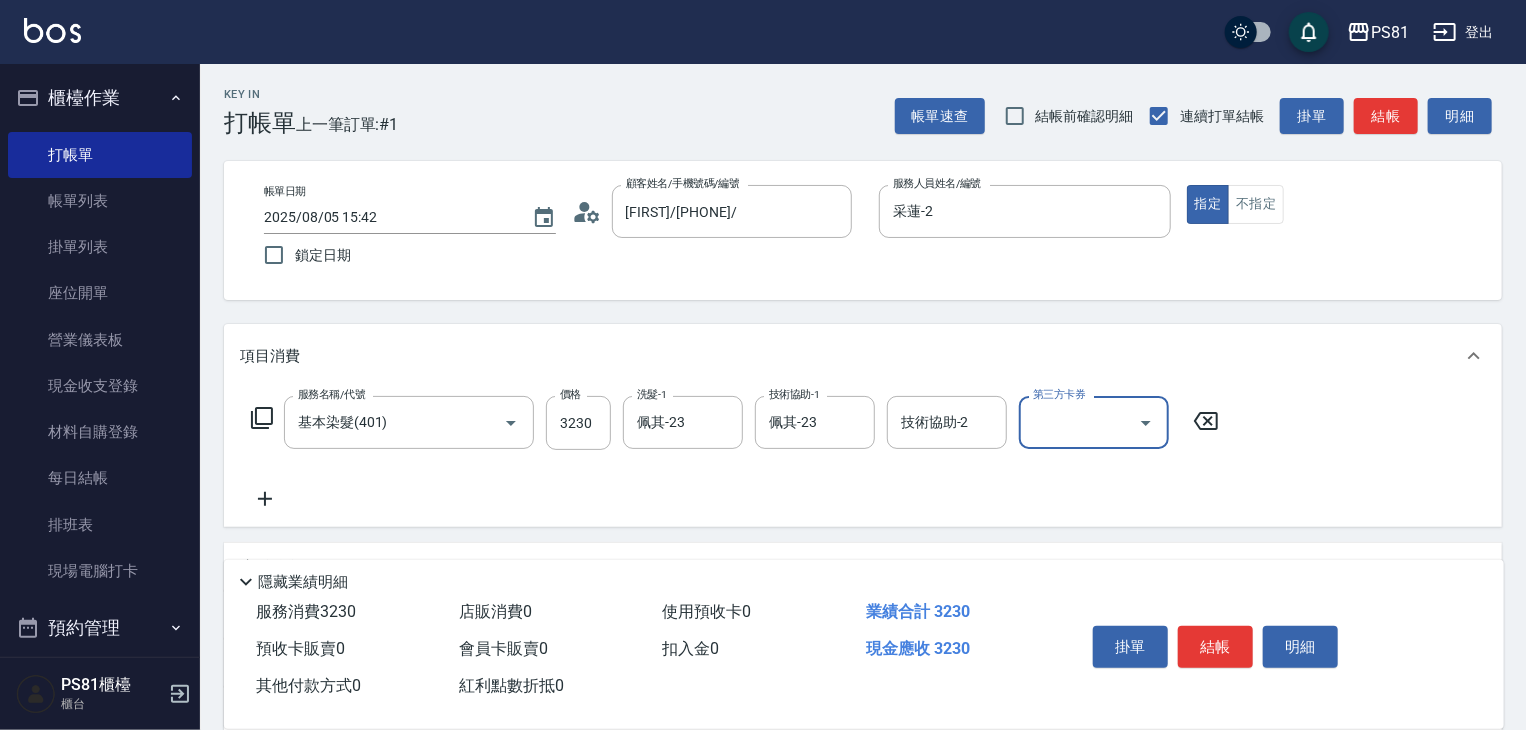 click on "服務名稱/代號 基本染髮(401) 服務名稱/代號 價格 3230 價格 洗髮-1 佩其-23 洗髮-1 技術協助-1 佩其-23 技術協助-1 技術協助-2 技術協助-2 第三方卡券 第三方卡券" at bounding box center (735, 453) 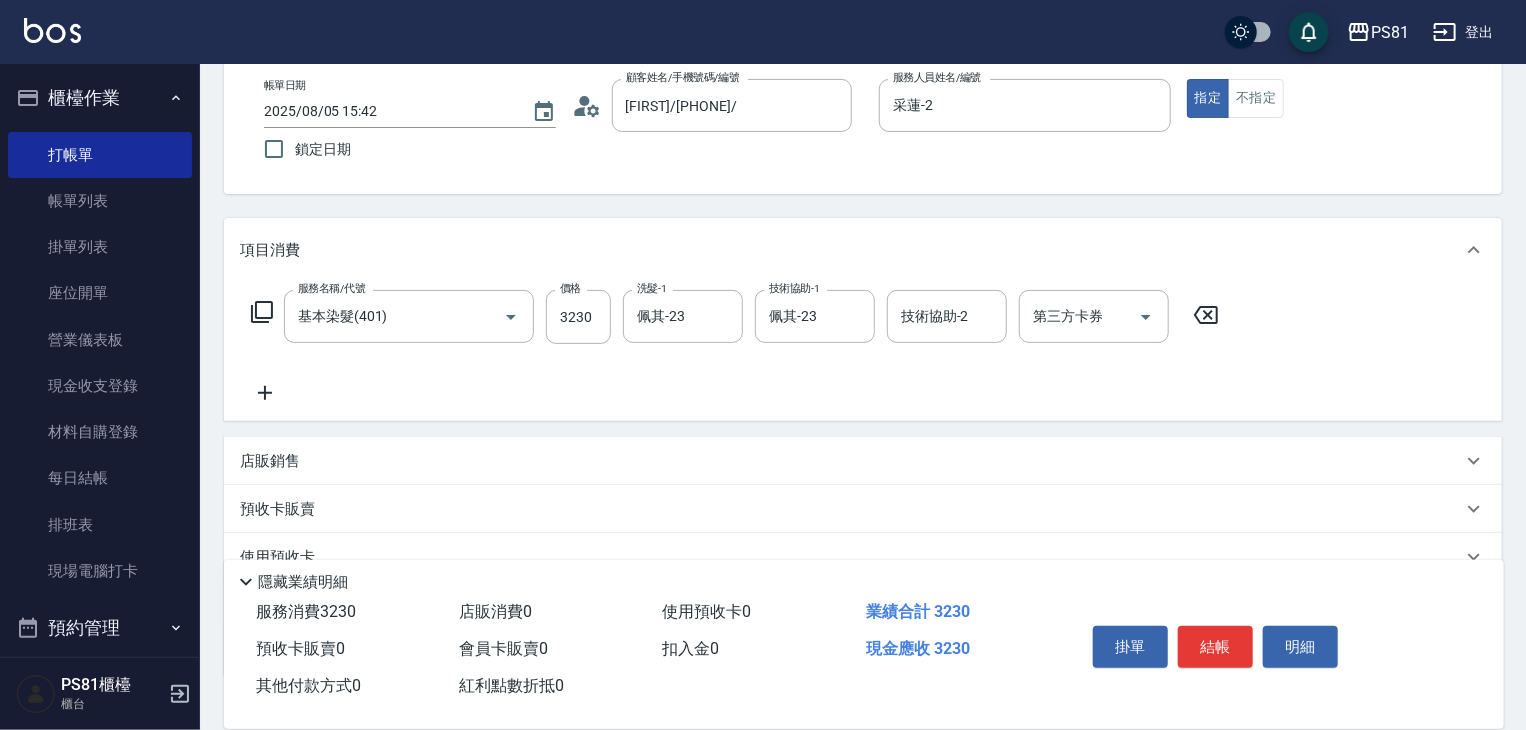 scroll, scrollTop: 244, scrollLeft: 0, axis: vertical 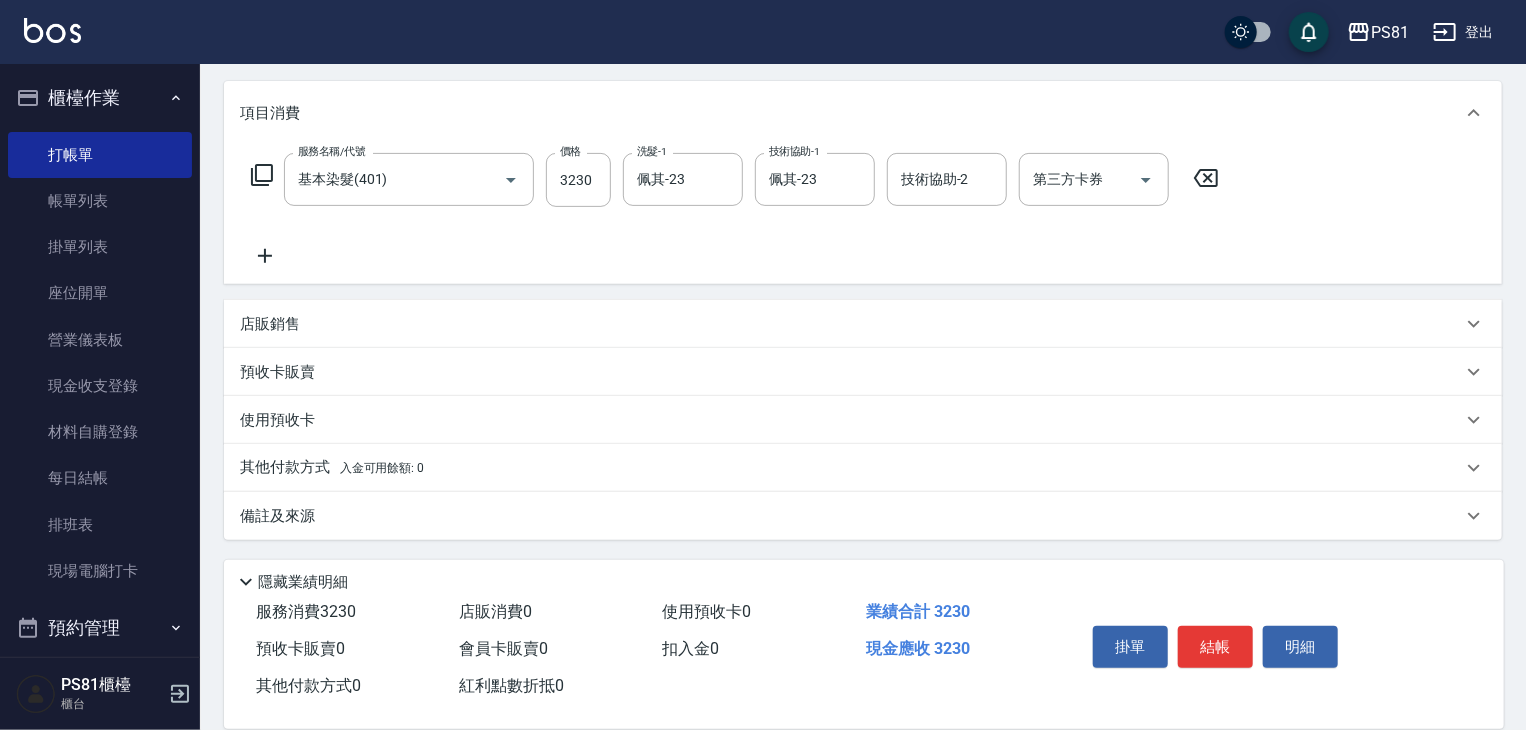 drag, startPoint x: 352, startPoint y: 328, endPoint x: 365, endPoint y: 361, distance: 35.468296 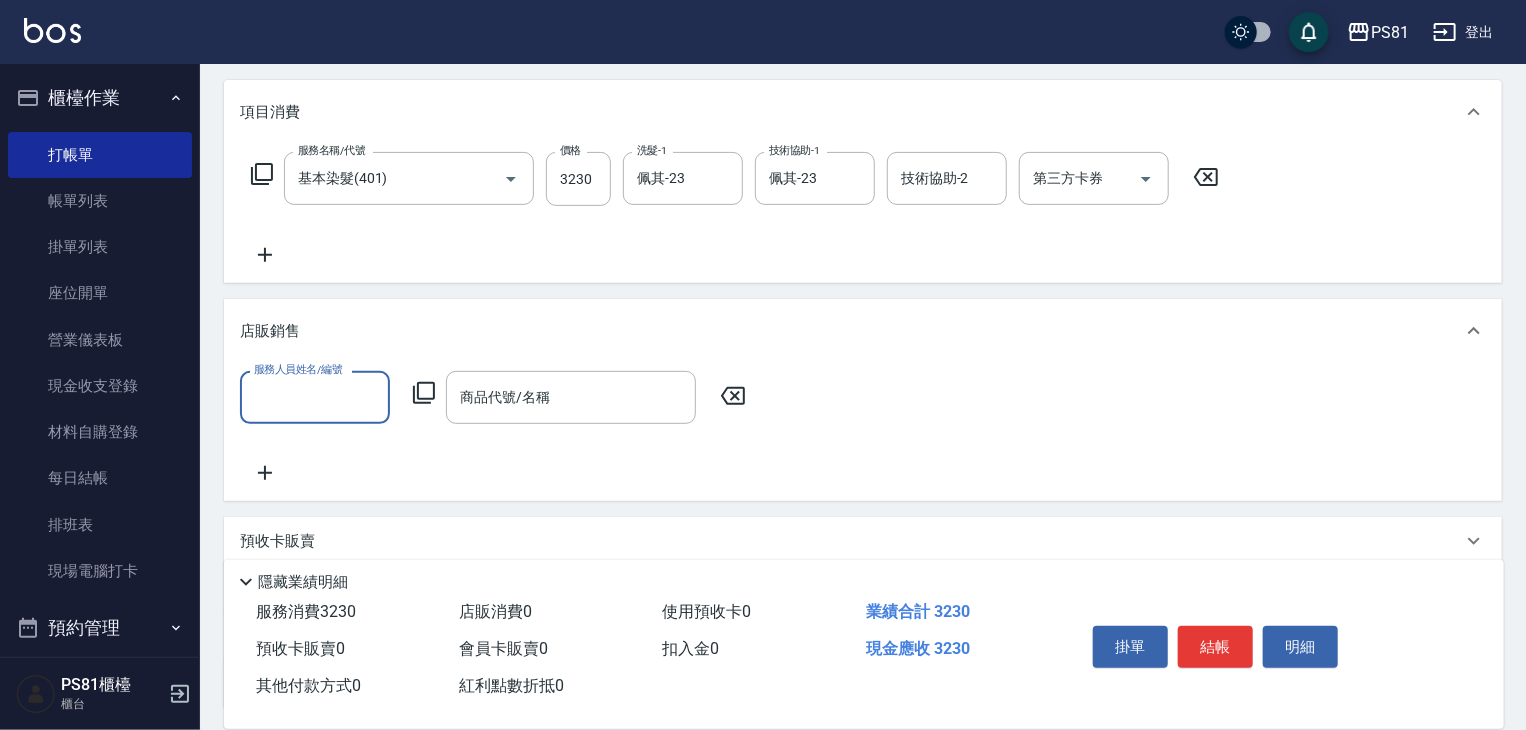 scroll, scrollTop: 0, scrollLeft: 0, axis: both 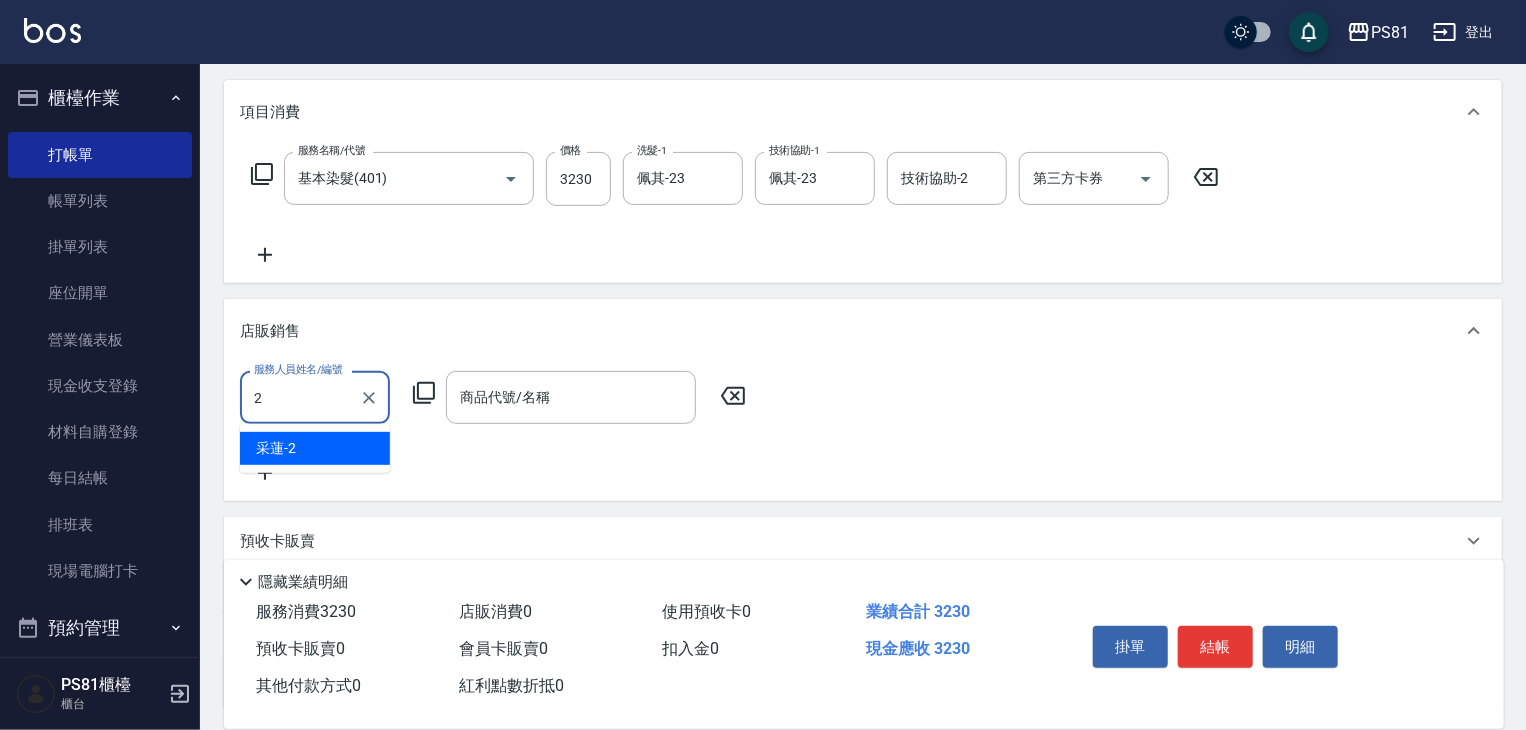 type on "采蓮-2" 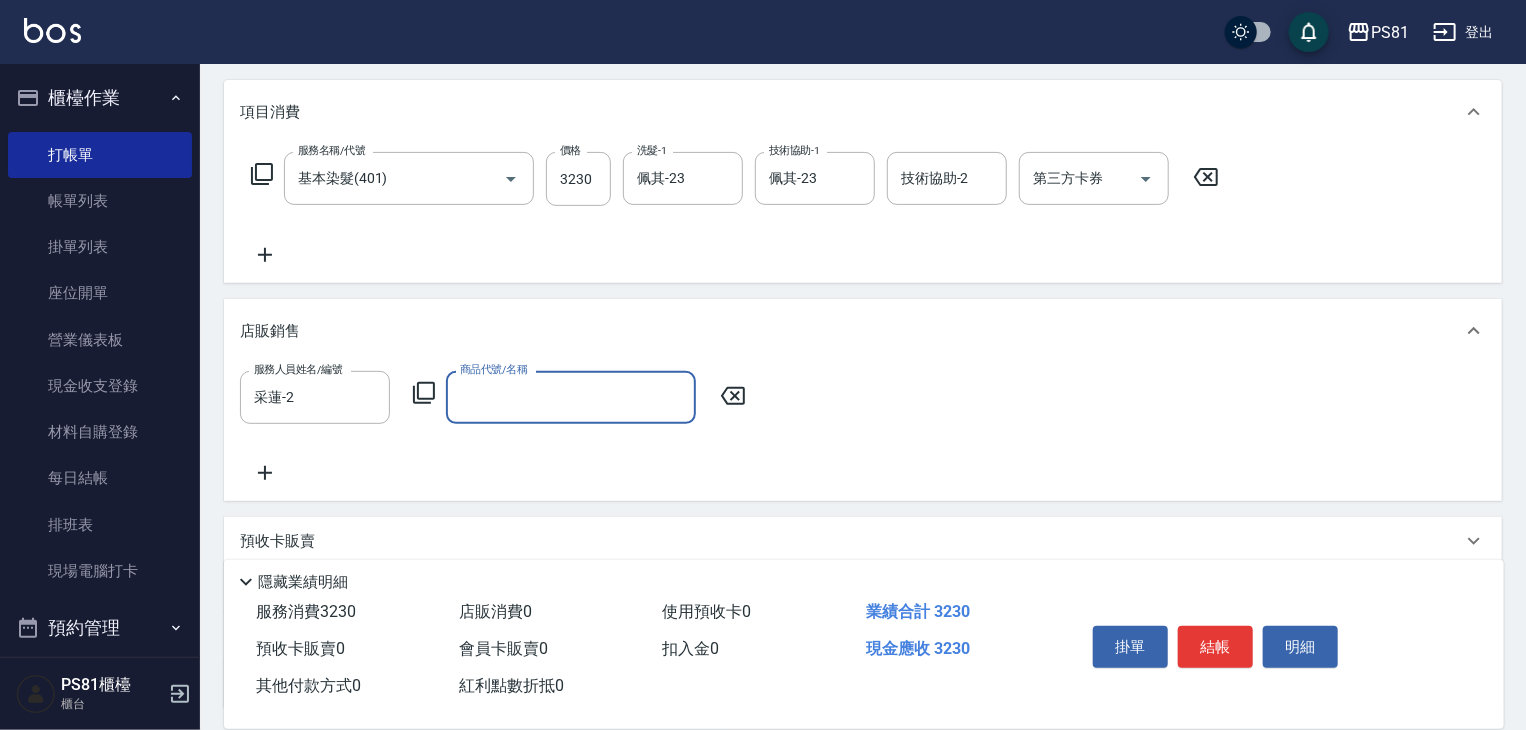 click on "商品代號/名稱" at bounding box center [571, 397] 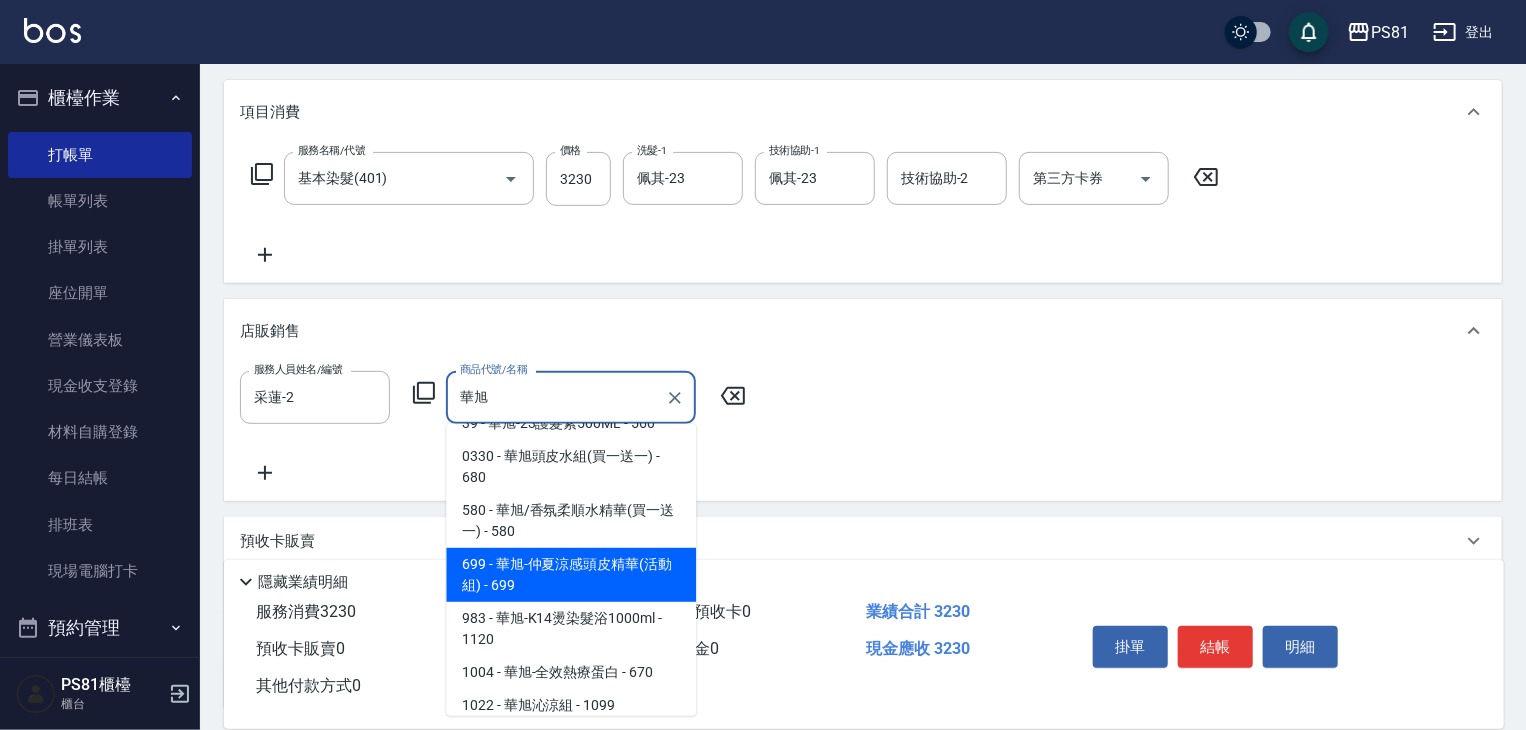 scroll, scrollTop: 200, scrollLeft: 0, axis: vertical 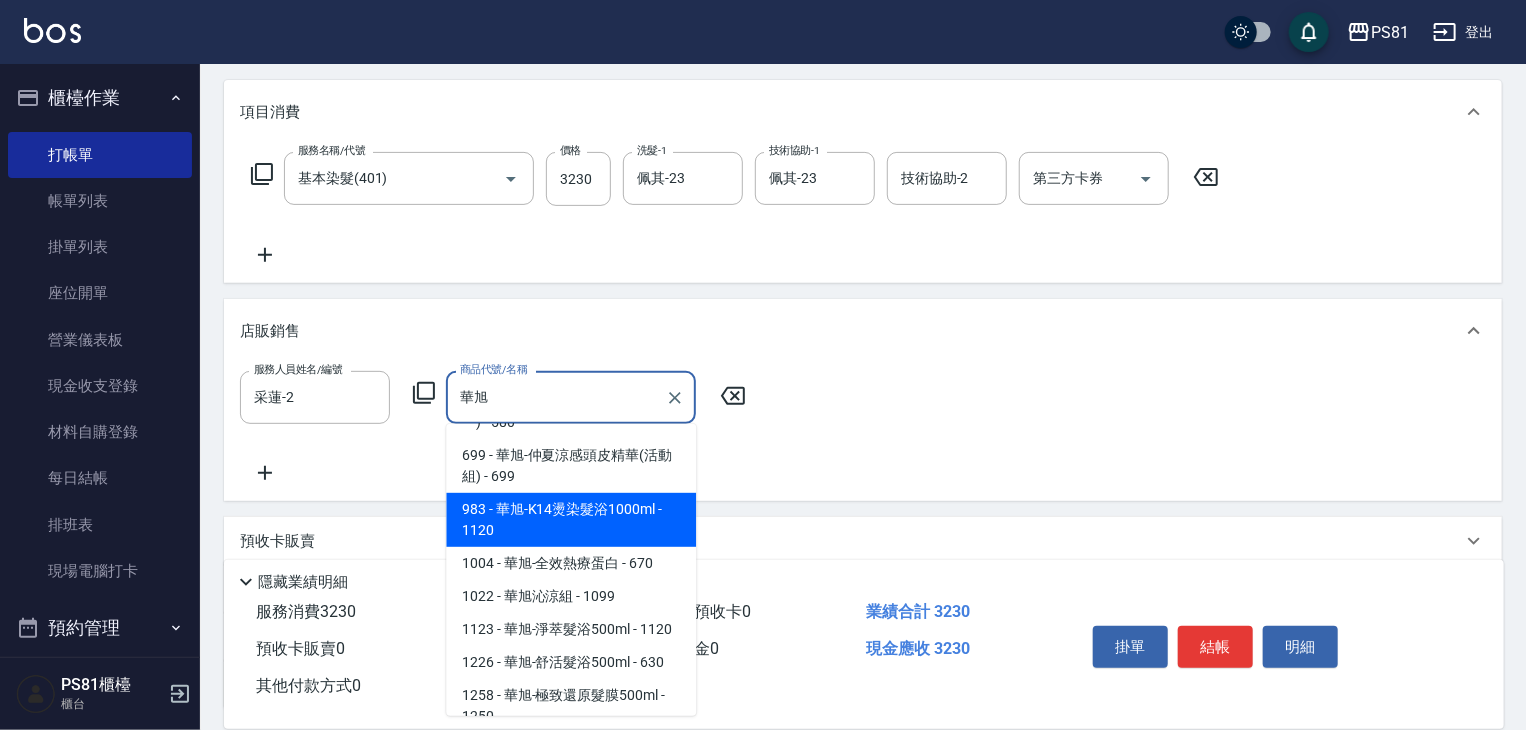 click on "983 - 華旭-K14燙染髮浴1000ml - 1120" at bounding box center (571, 520) 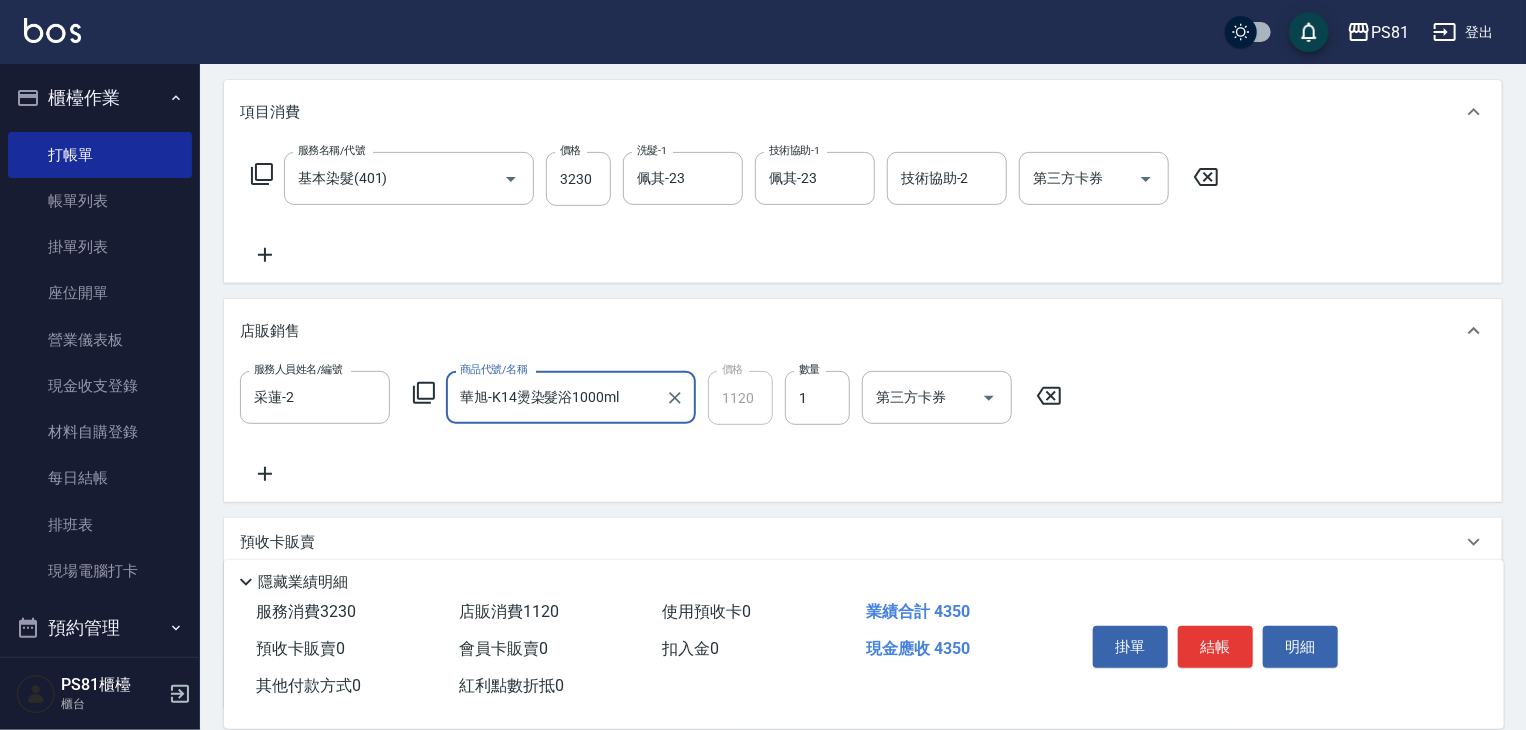 type on "華旭-K14燙染髮浴1000ml" 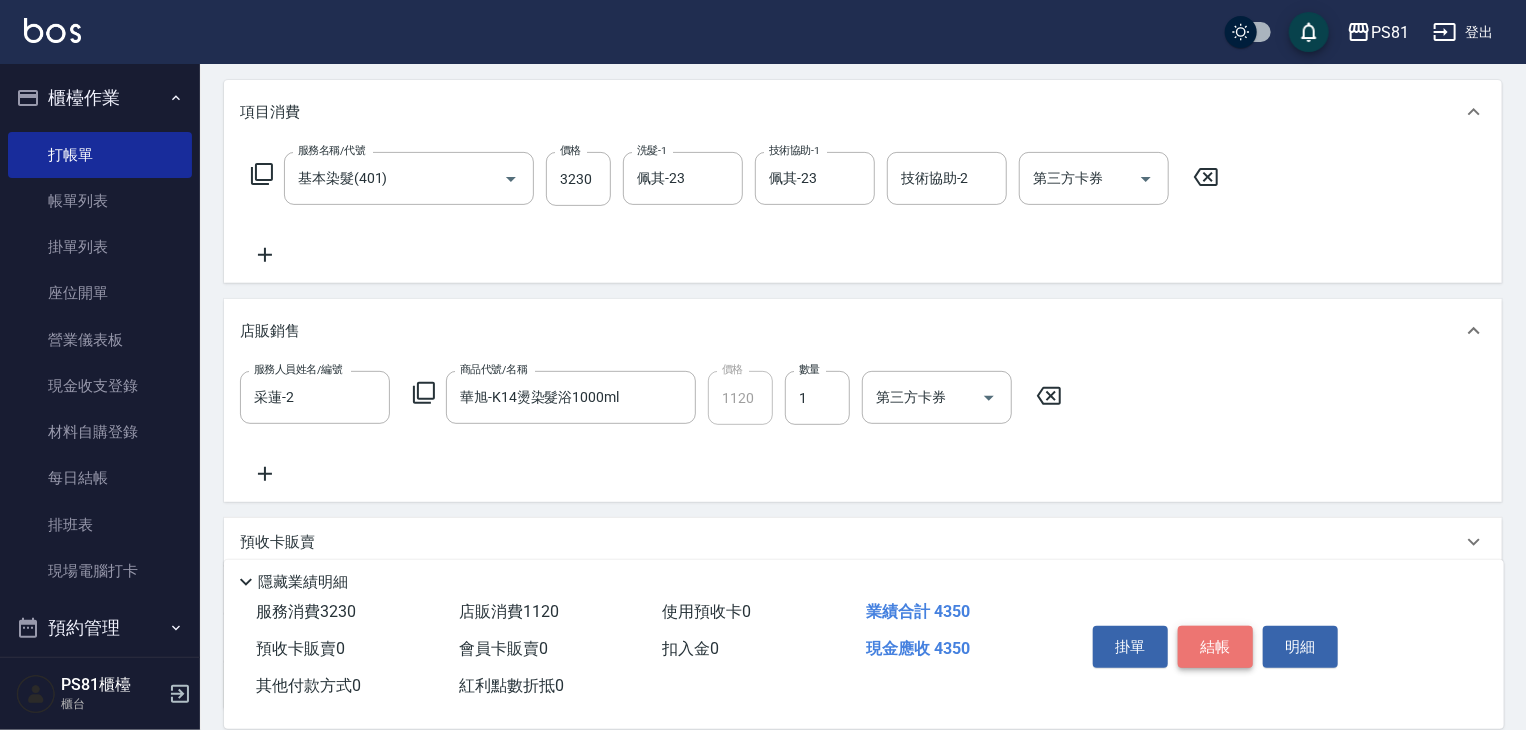 click on "結帳" at bounding box center [1215, 647] 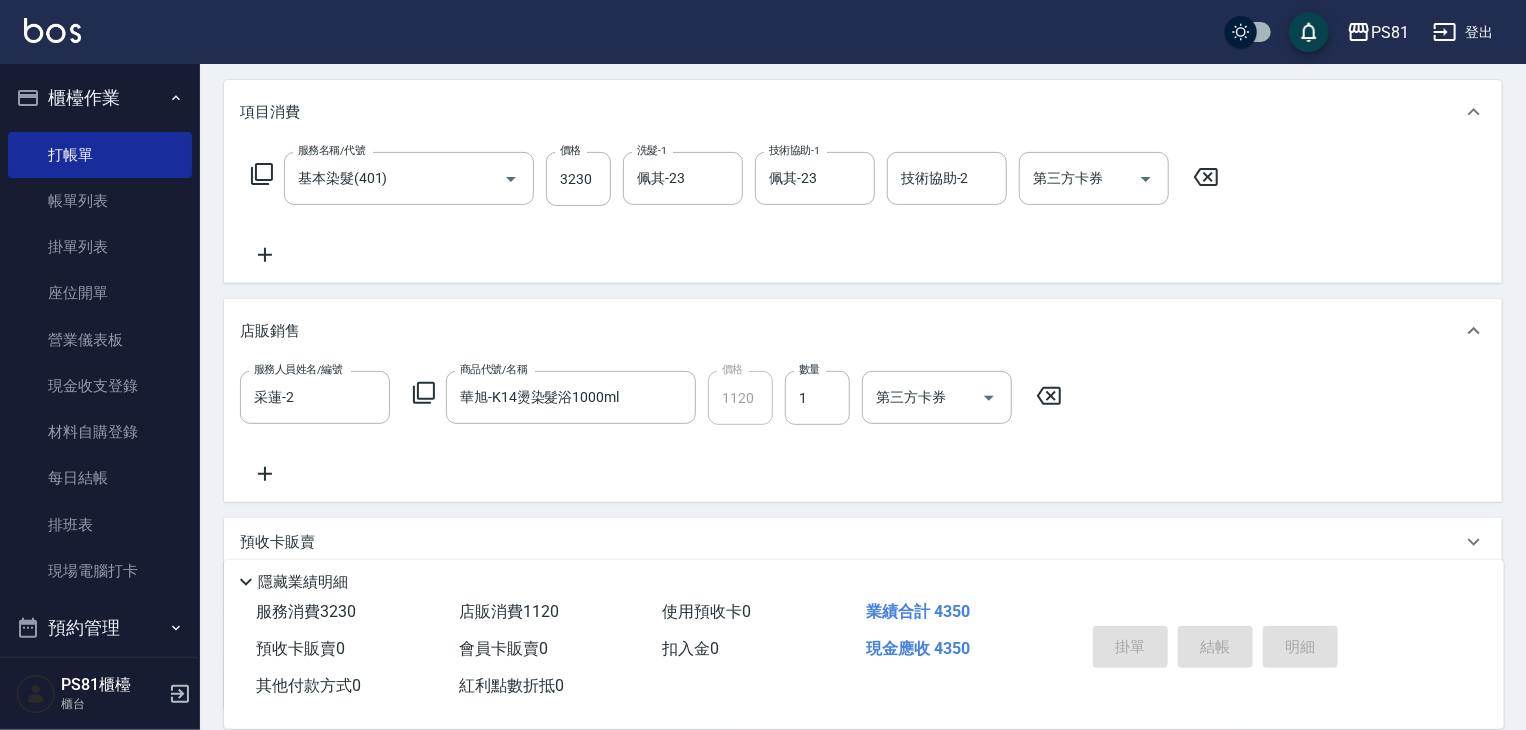 type 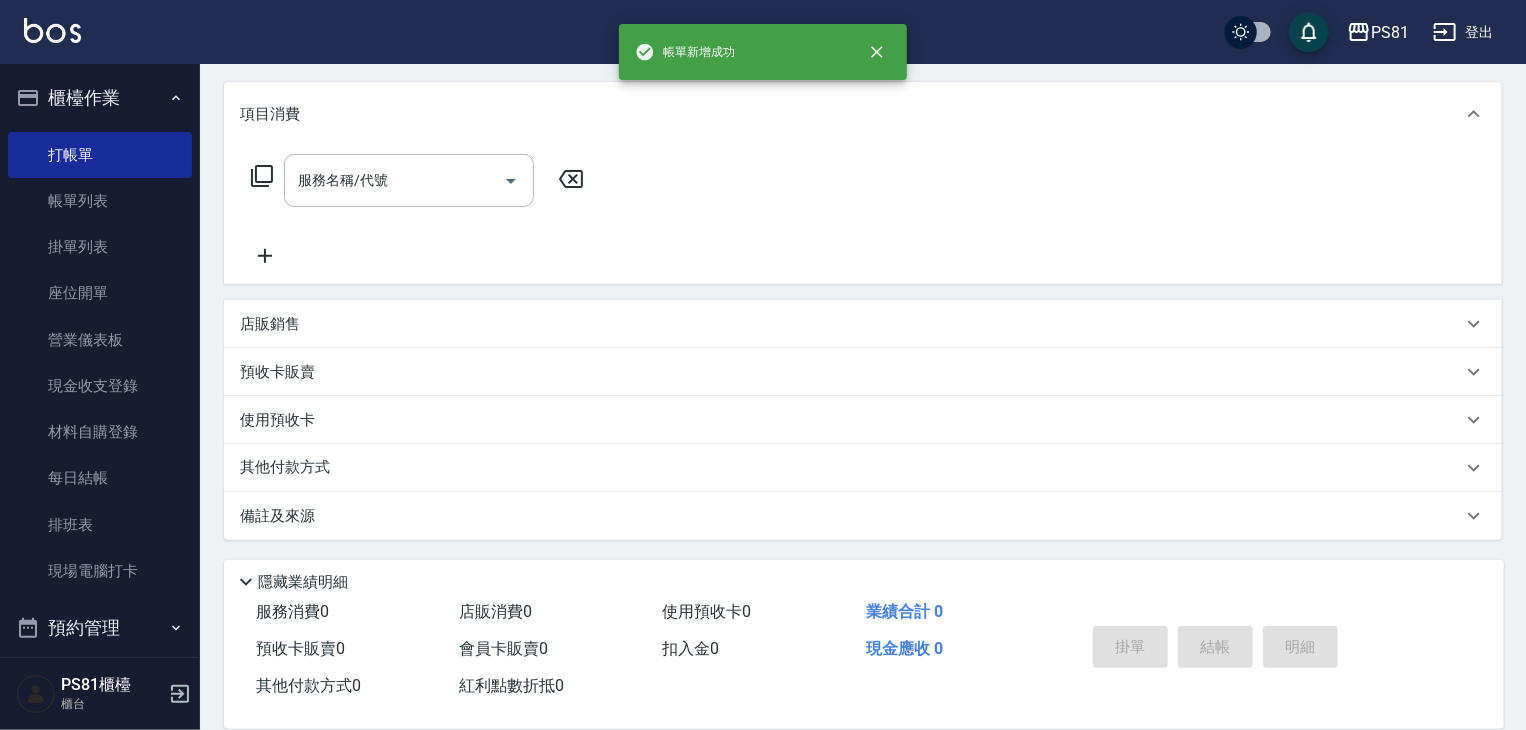 scroll, scrollTop: 0, scrollLeft: 0, axis: both 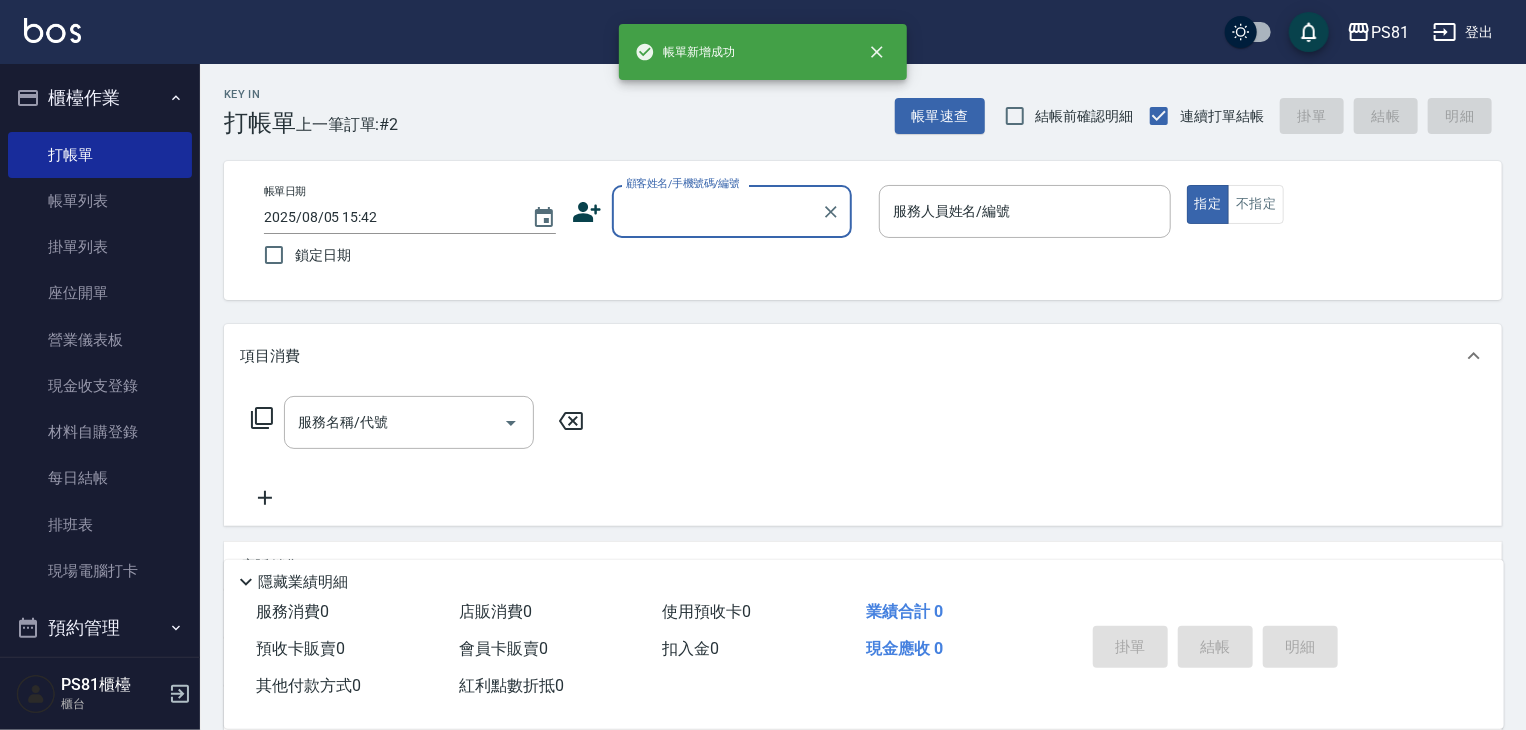 type on "ㄒ" 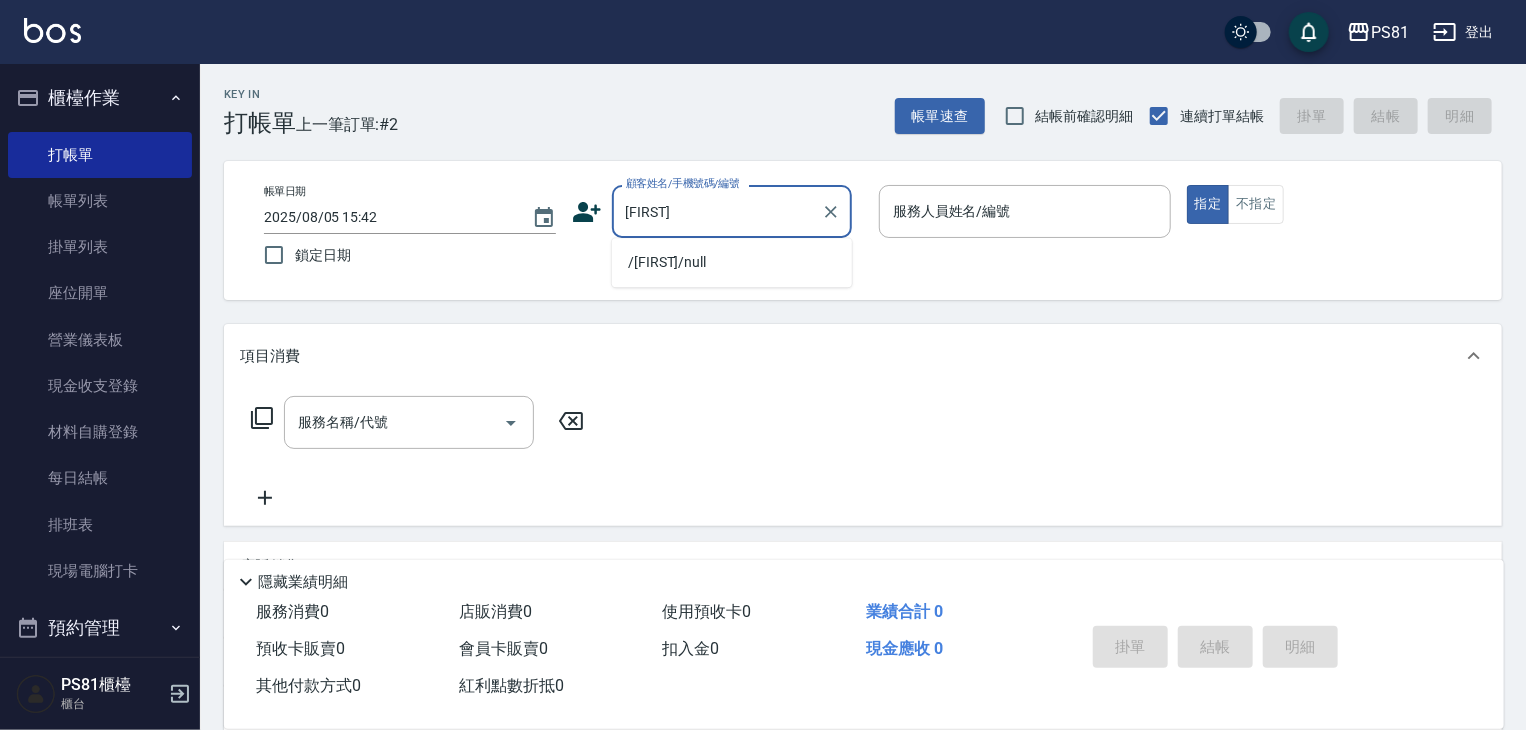click on "/[FIRST]/null" at bounding box center (732, 262) 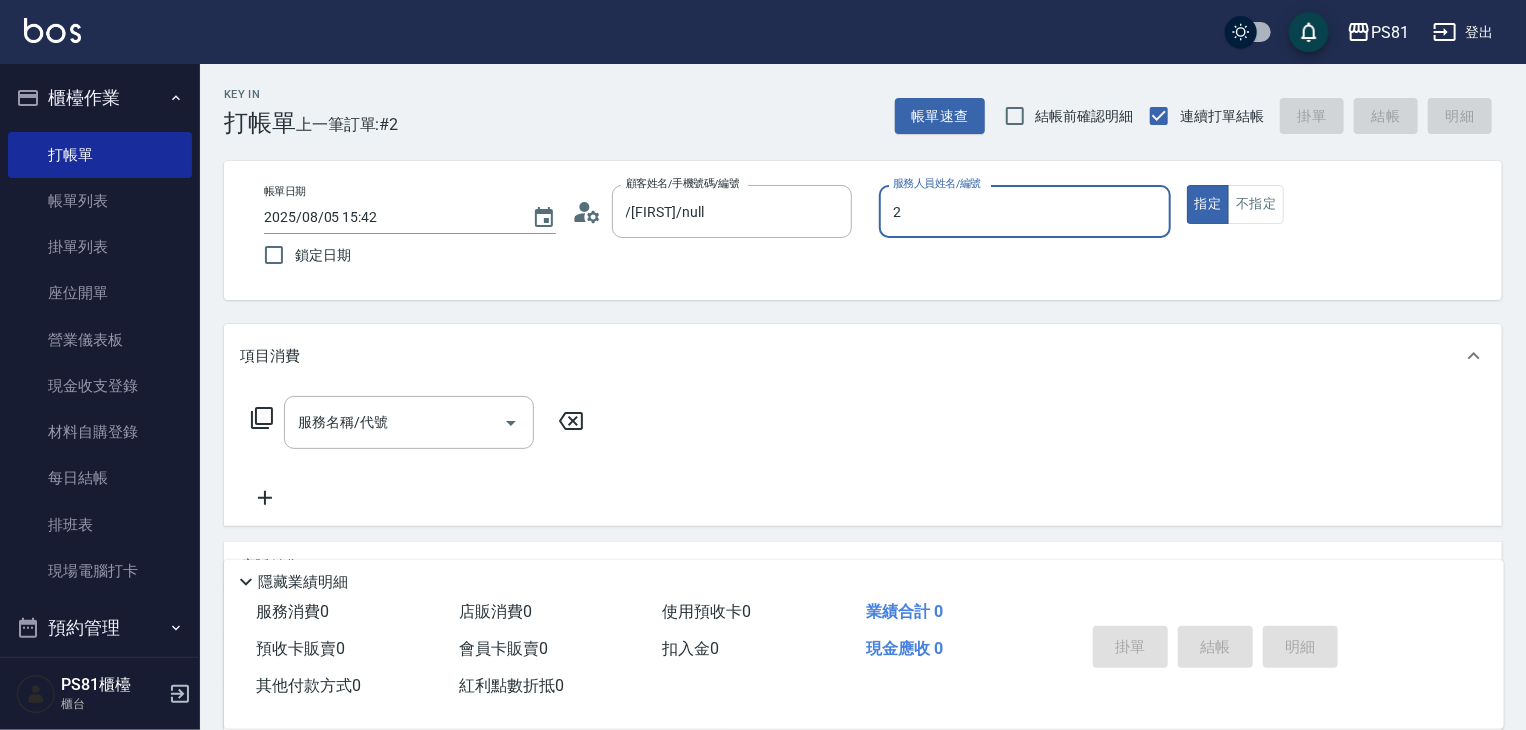type on "采蓮-2" 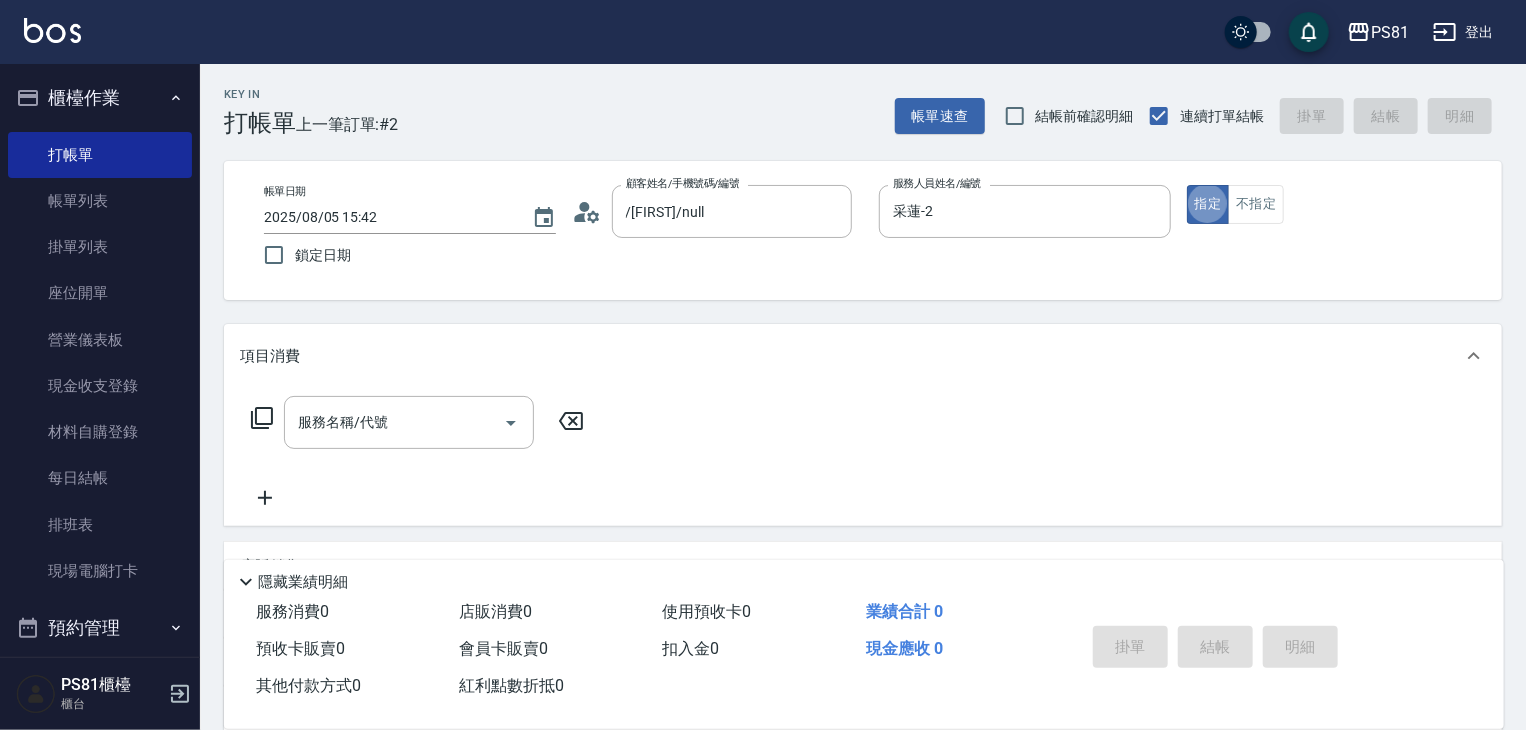 type on "true" 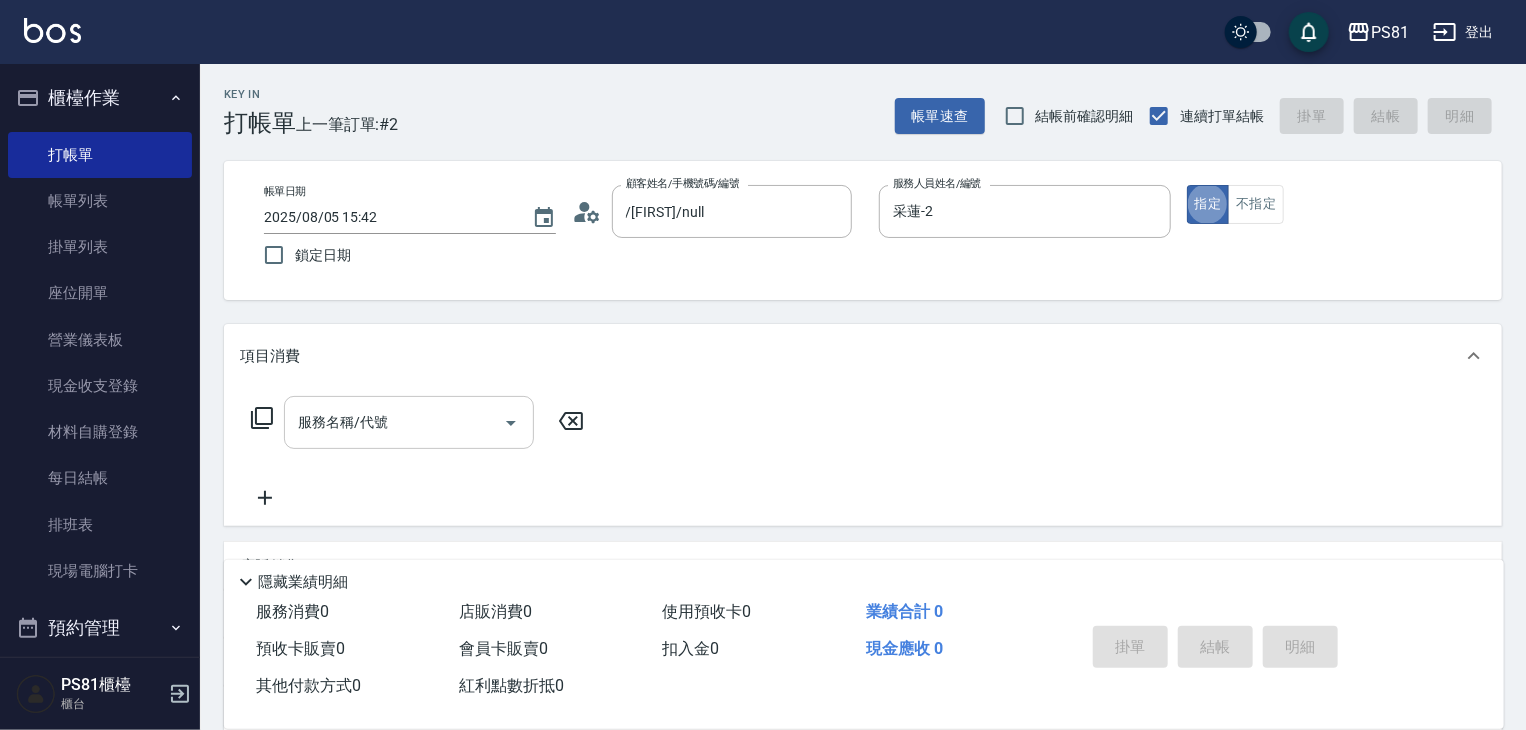 click on "服務名稱/代號" at bounding box center (409, 422) 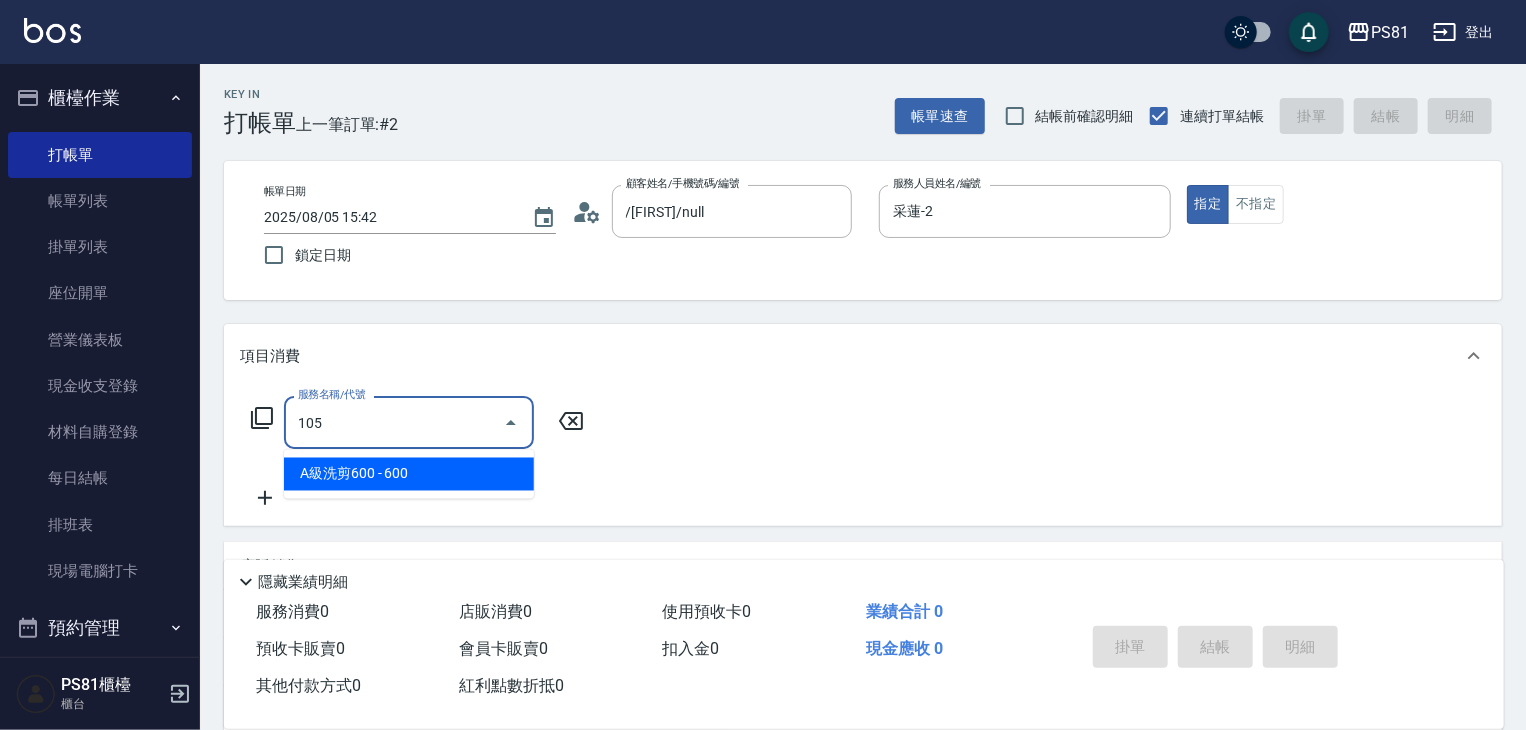 type on "A級洗剪600(105)" 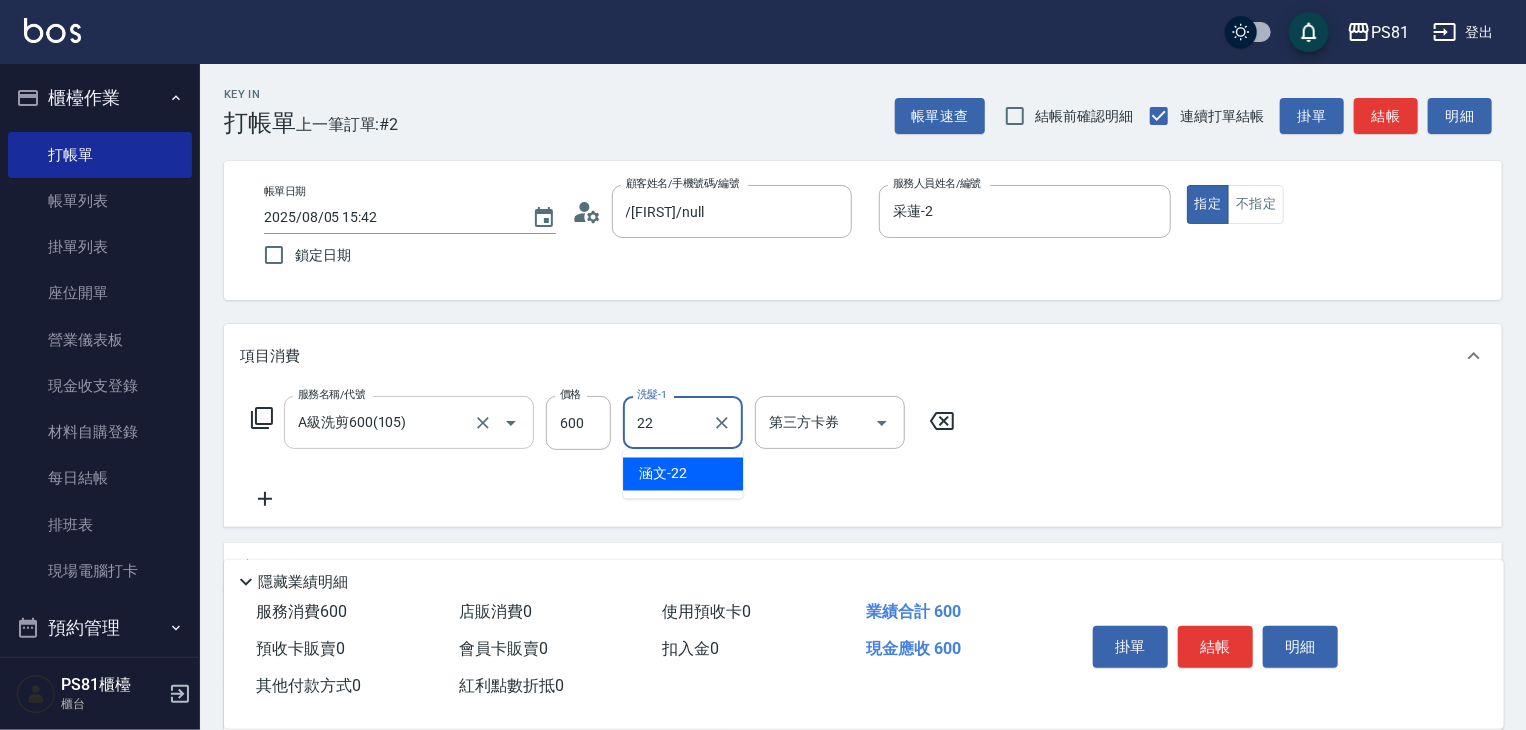 type on "涵文-22" 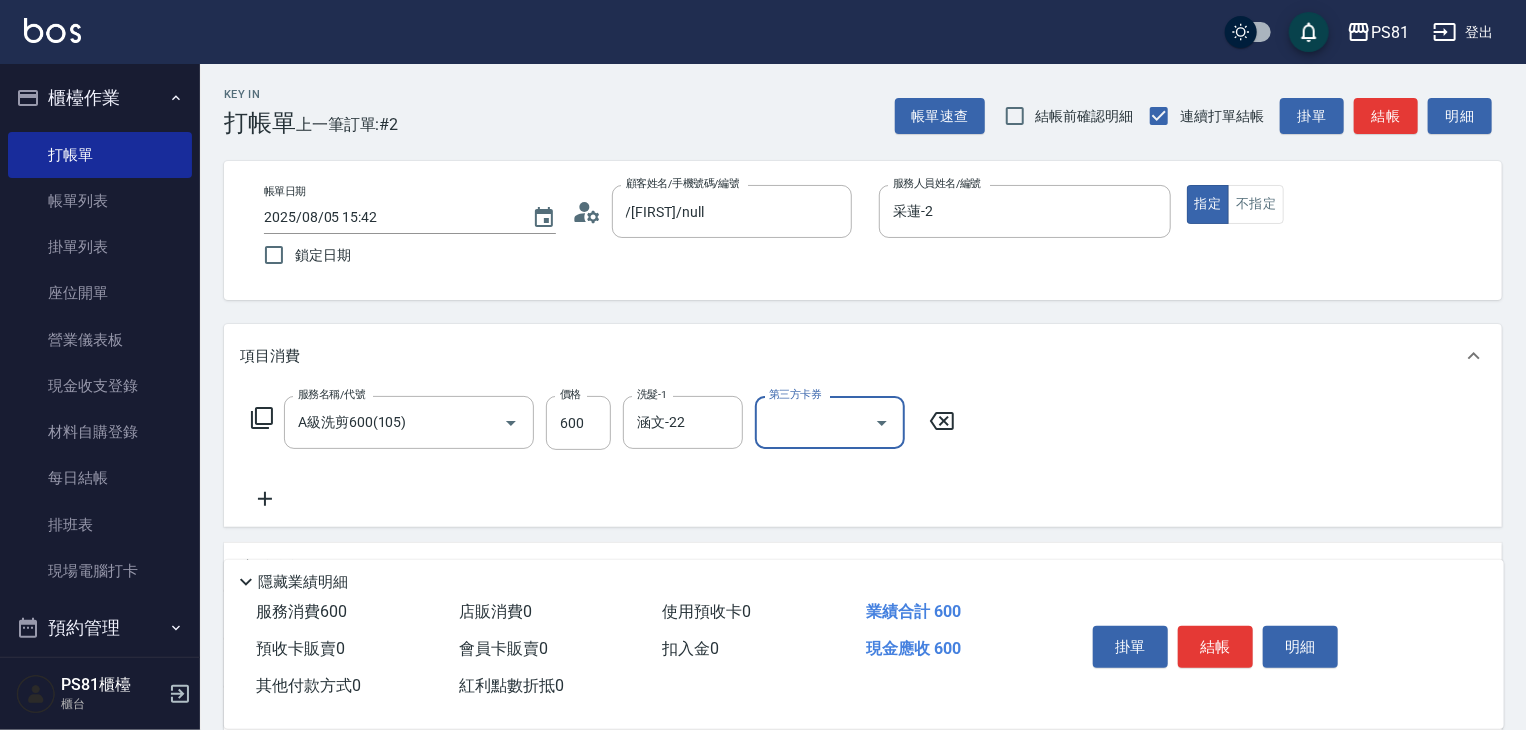 click on "服務名稱/代號 A級洗剪600(105) 服務名稱/代號 價格 600 價格 洗髮-1 涵文-22 洗髮-1 第三方卡券 第三方卡券" at bounding box center (863, 457) 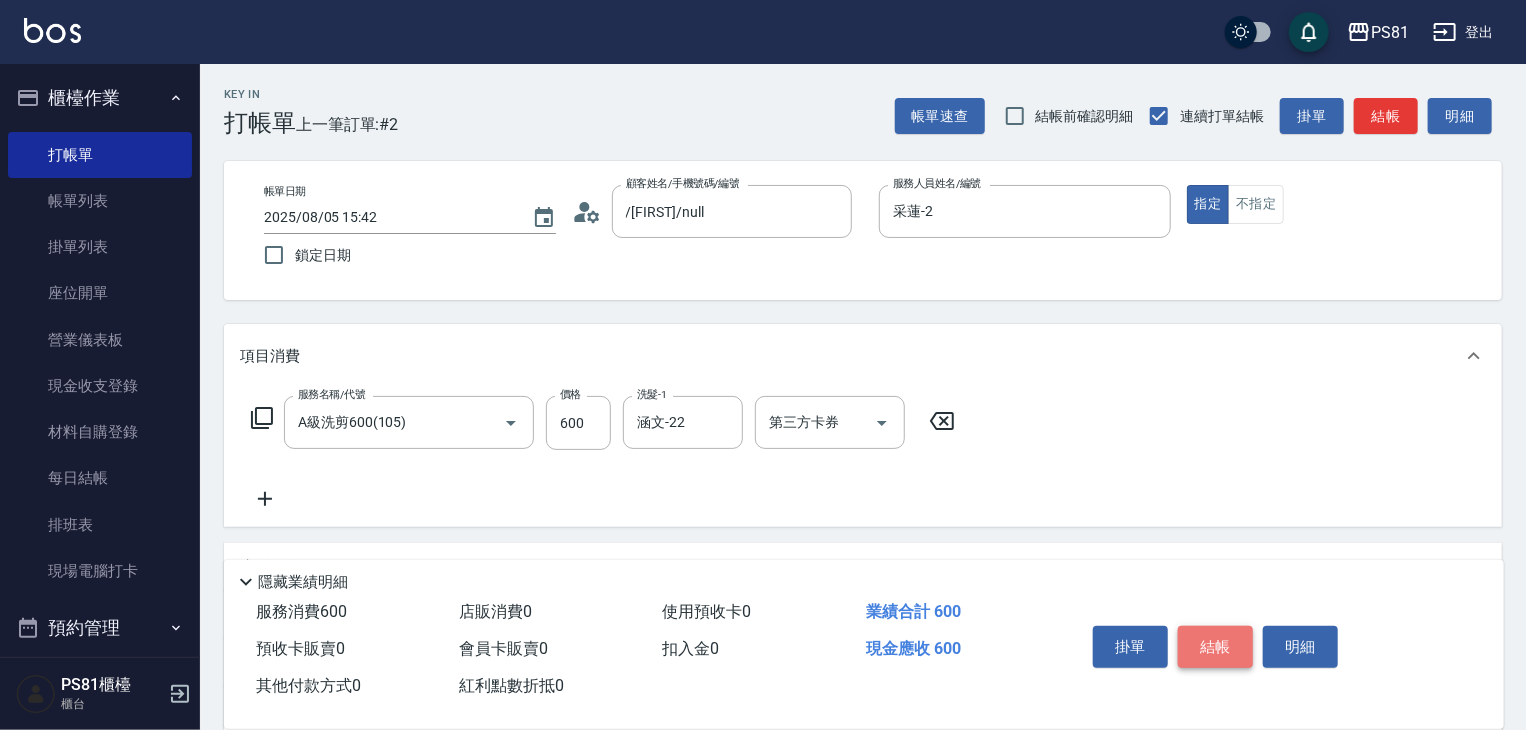 click on "結帳" at bounding box center [1215, 647] 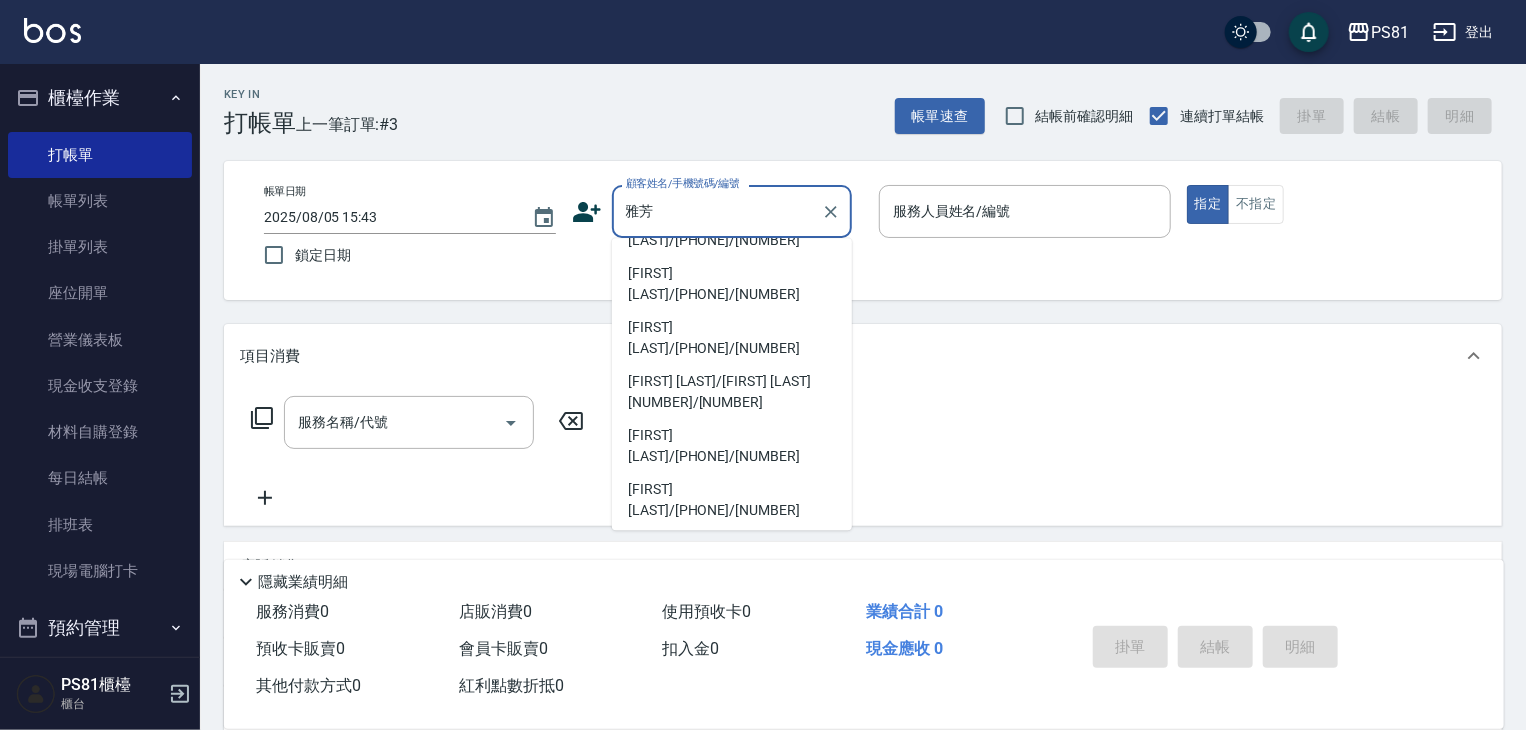 scroll, scrollTop: 0, scrollLeft: 0, axis: both 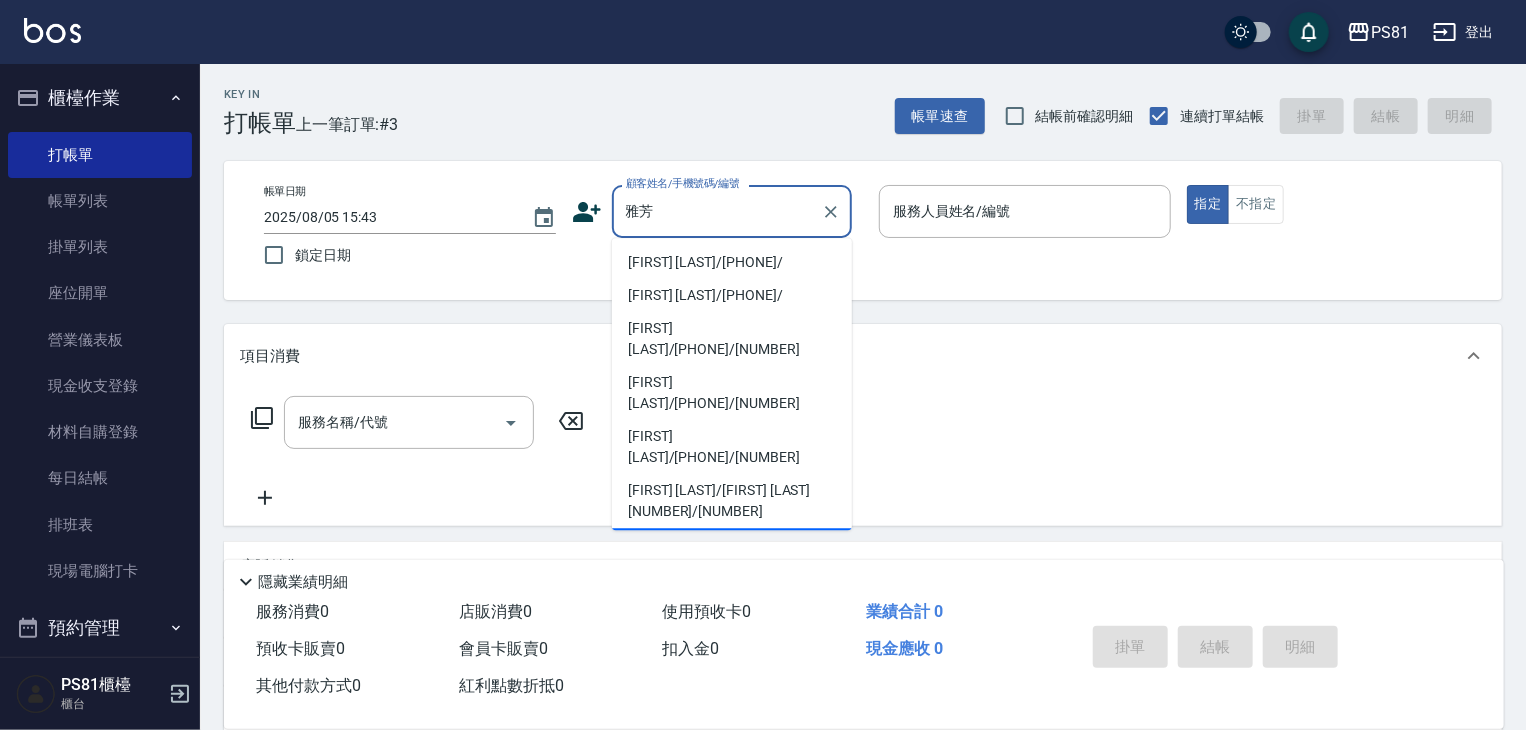 click on "[FIRST] [LAST]/[PHONE]/[NUMBER]" at bounding box center (732, 555) 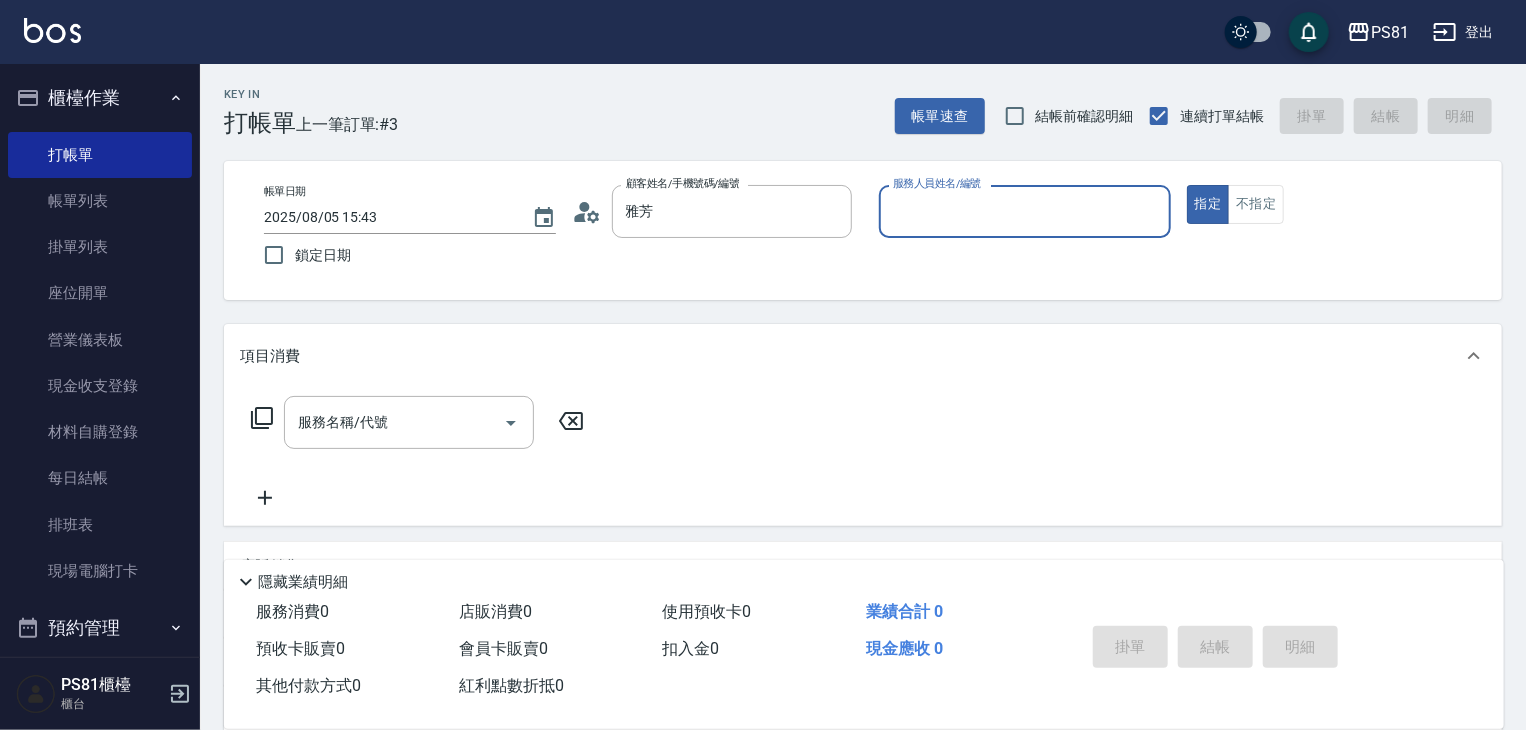 type on "[FIRST] [LAST]/[PHONE]/[NUMBER]" 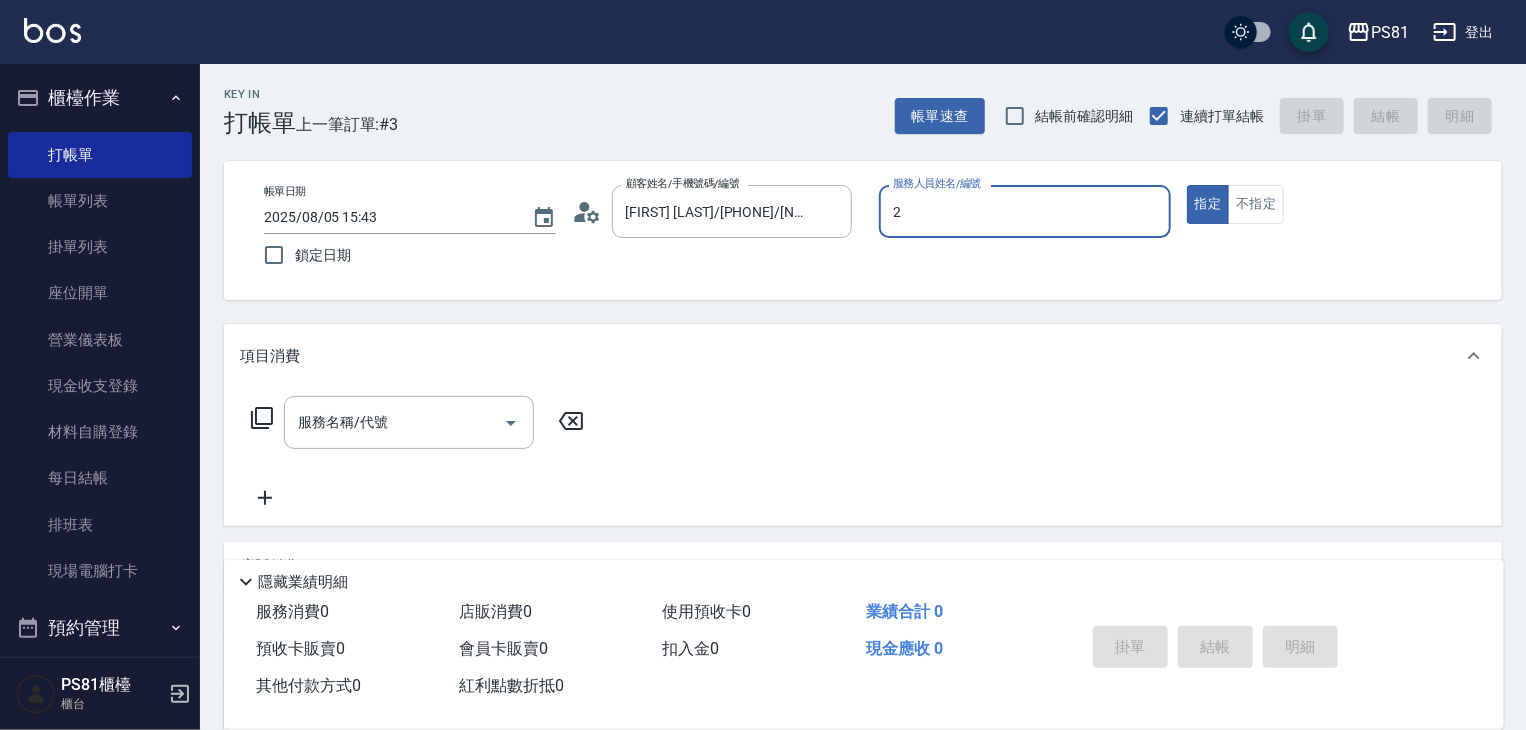 type on "采蓮-2" 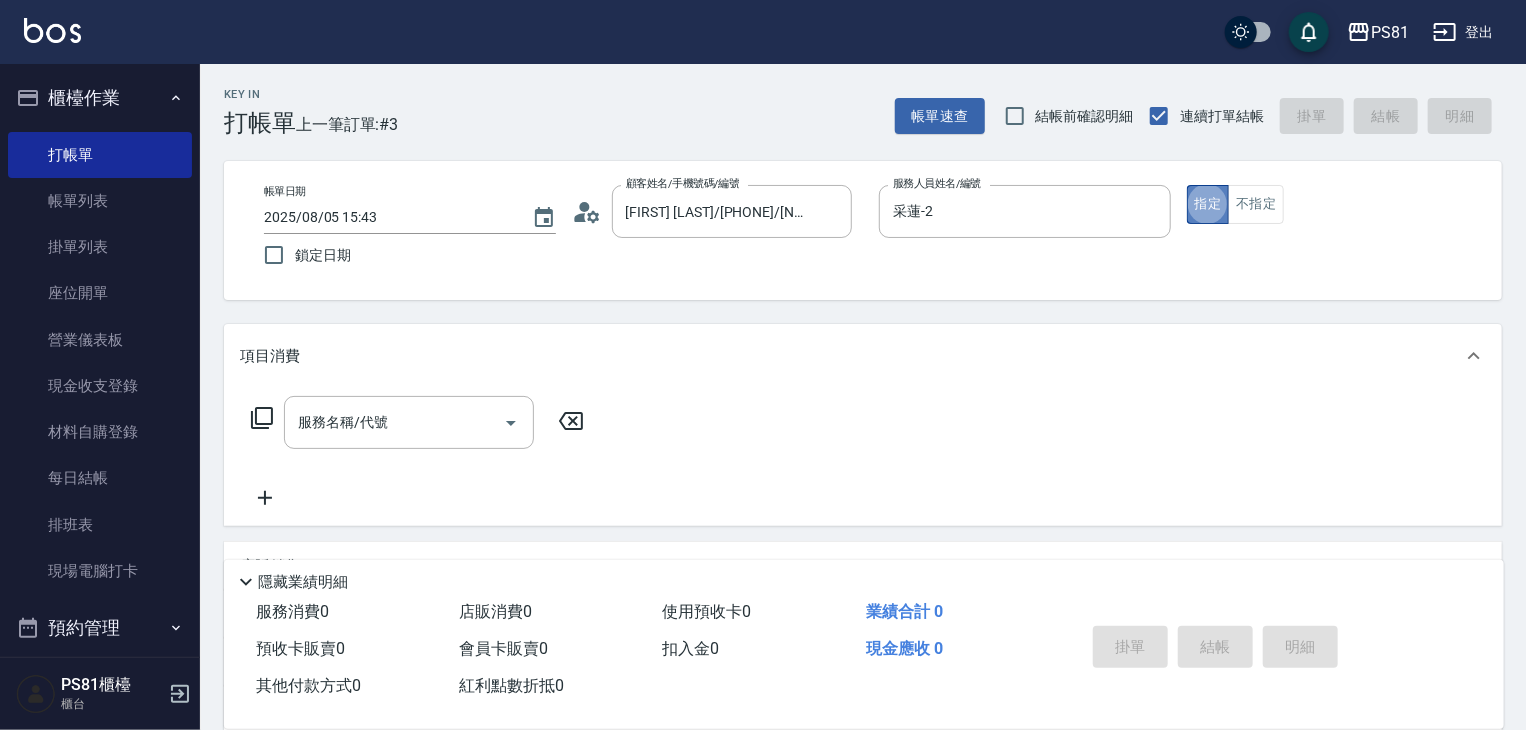 click on "指定" at bounding box center (1208, 204) 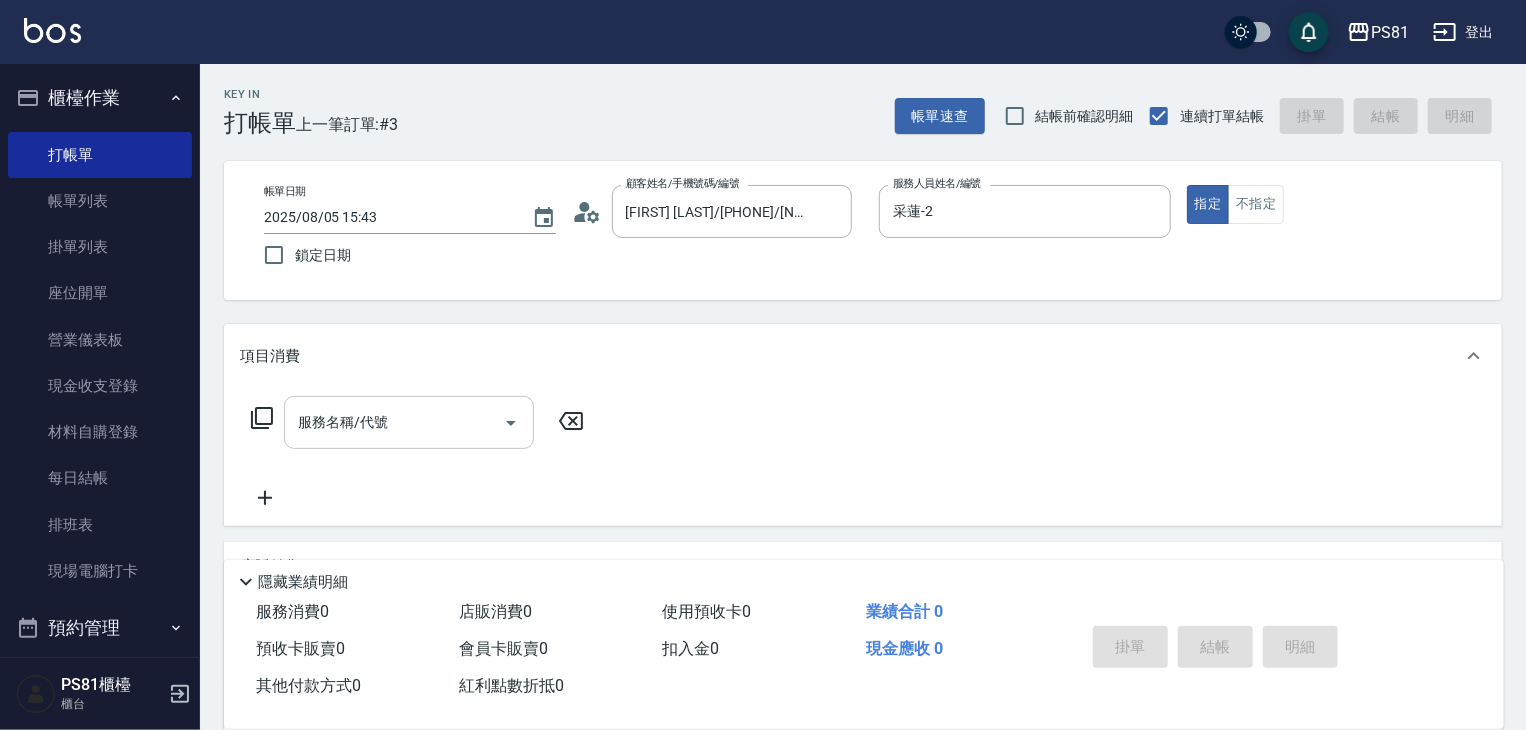 click on "服務名稱/代號" at bounding box center (394, 422) 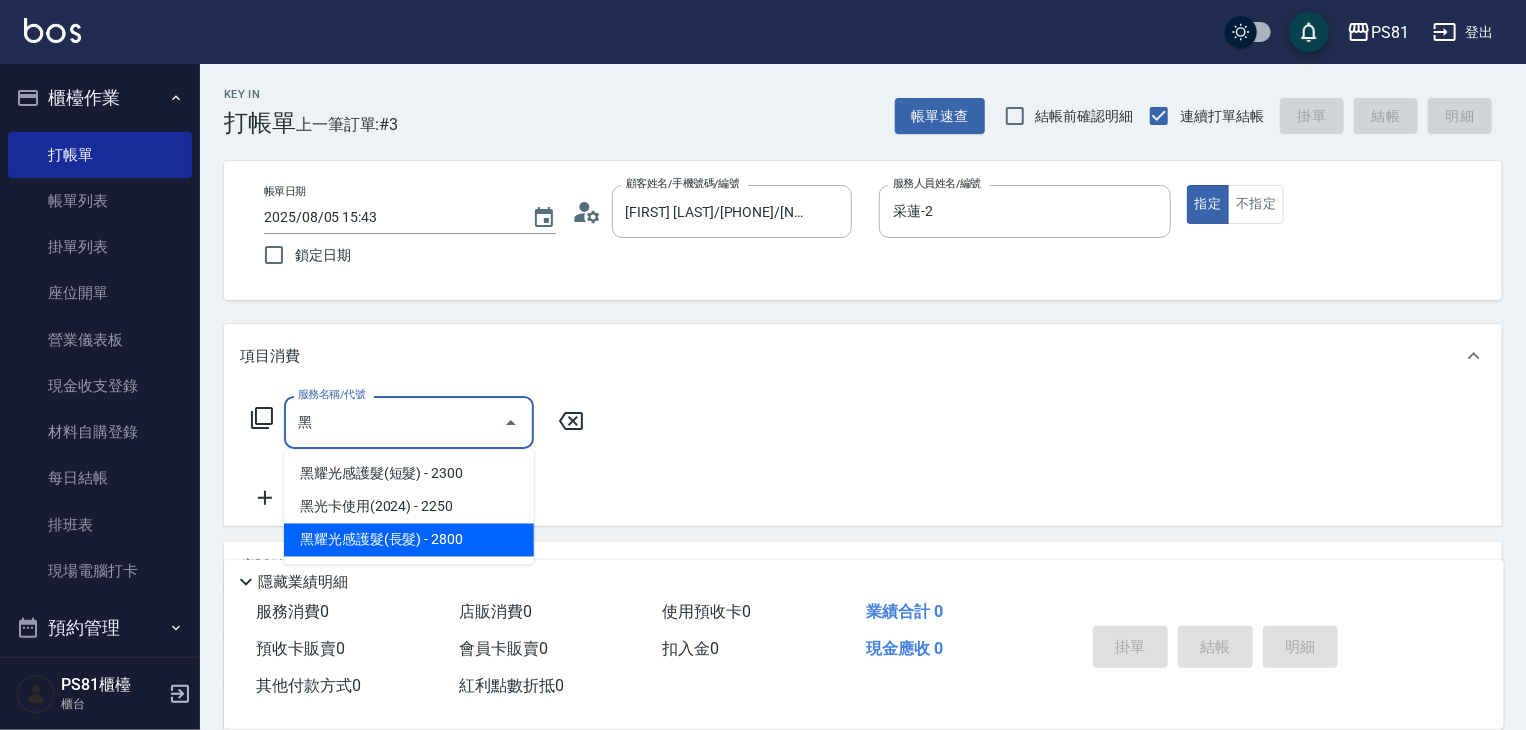 click on "黑耀光感護髮(長髮) - 2800" at bounding box center (409, 540) 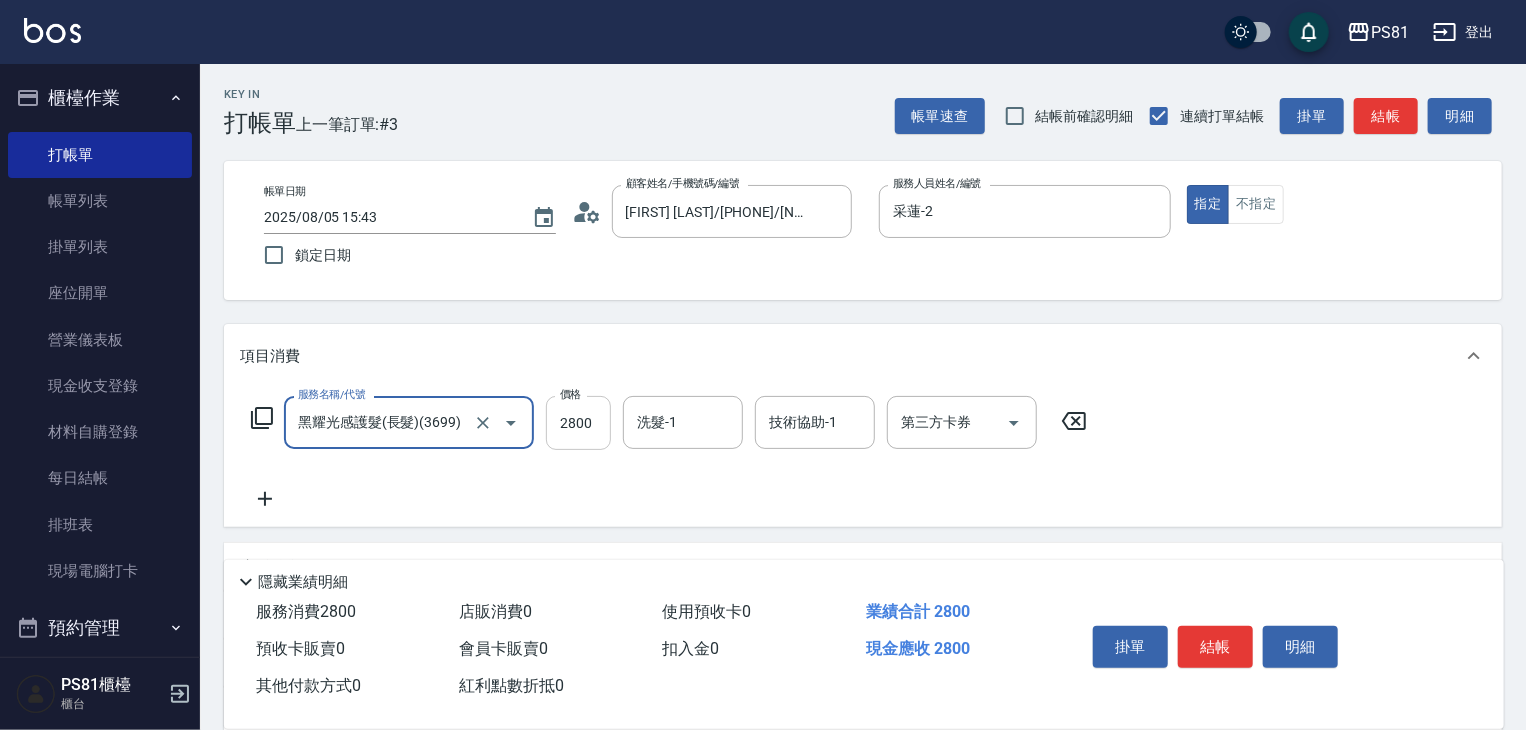 type on "黑耀光感護髮(長髮)(3699)" 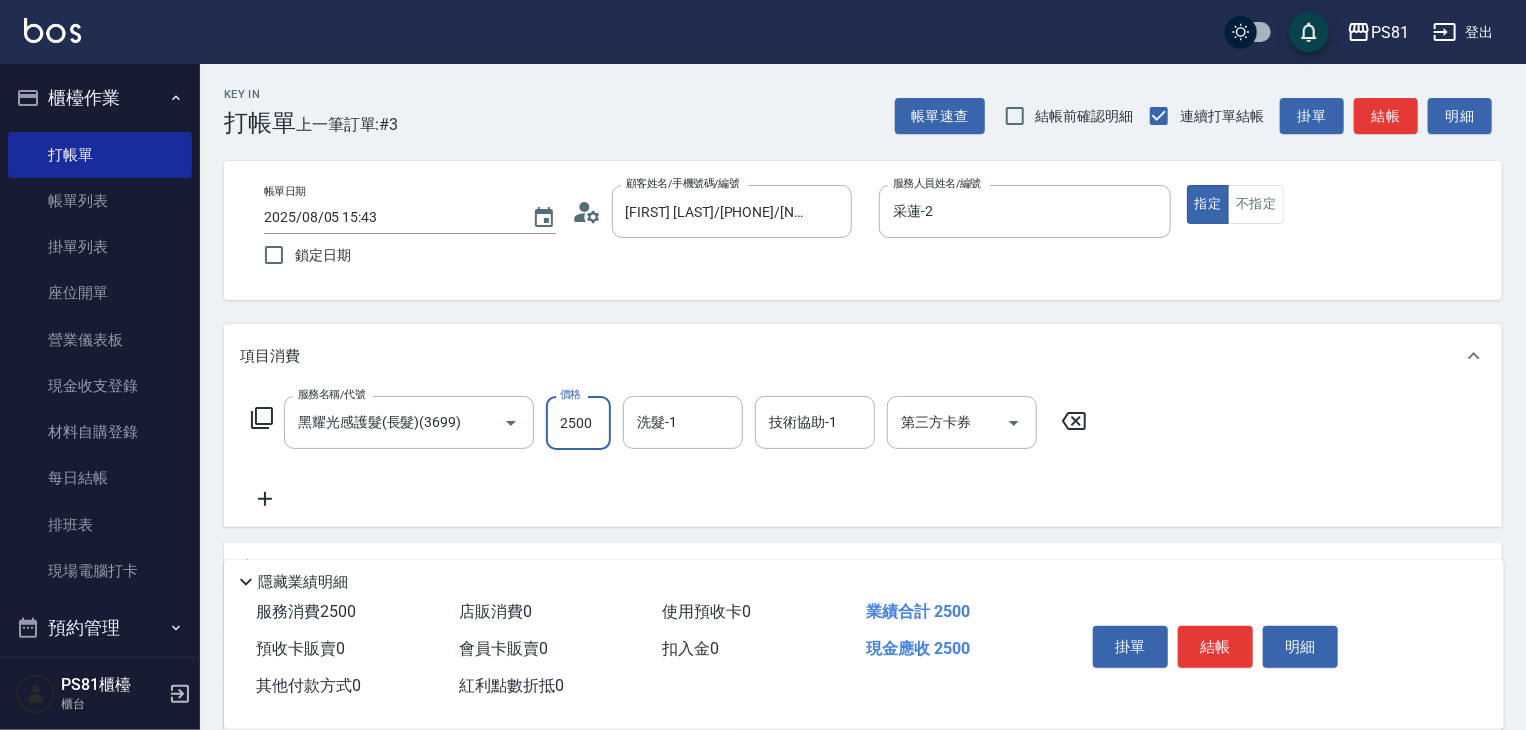 type on "2500" 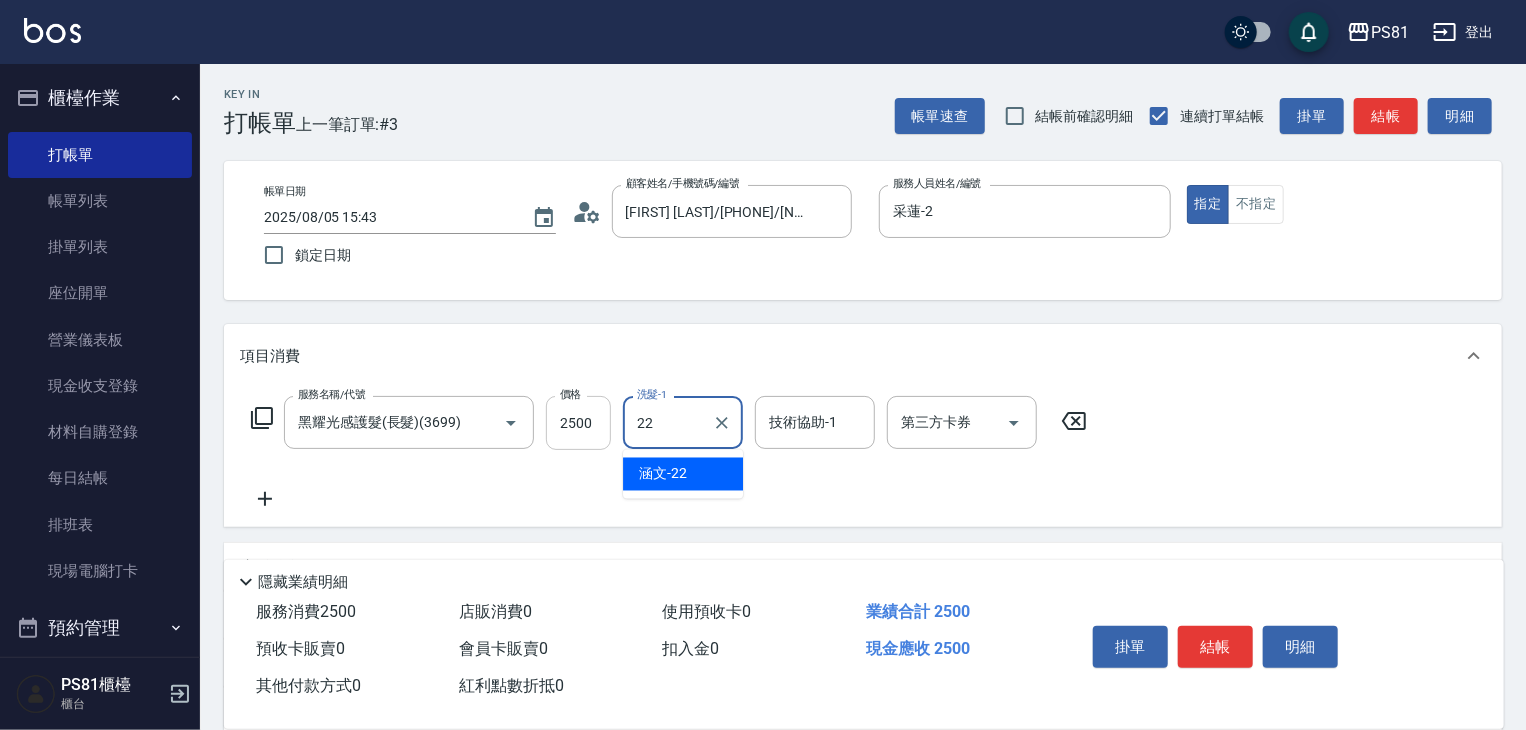 type on "涵文-22" 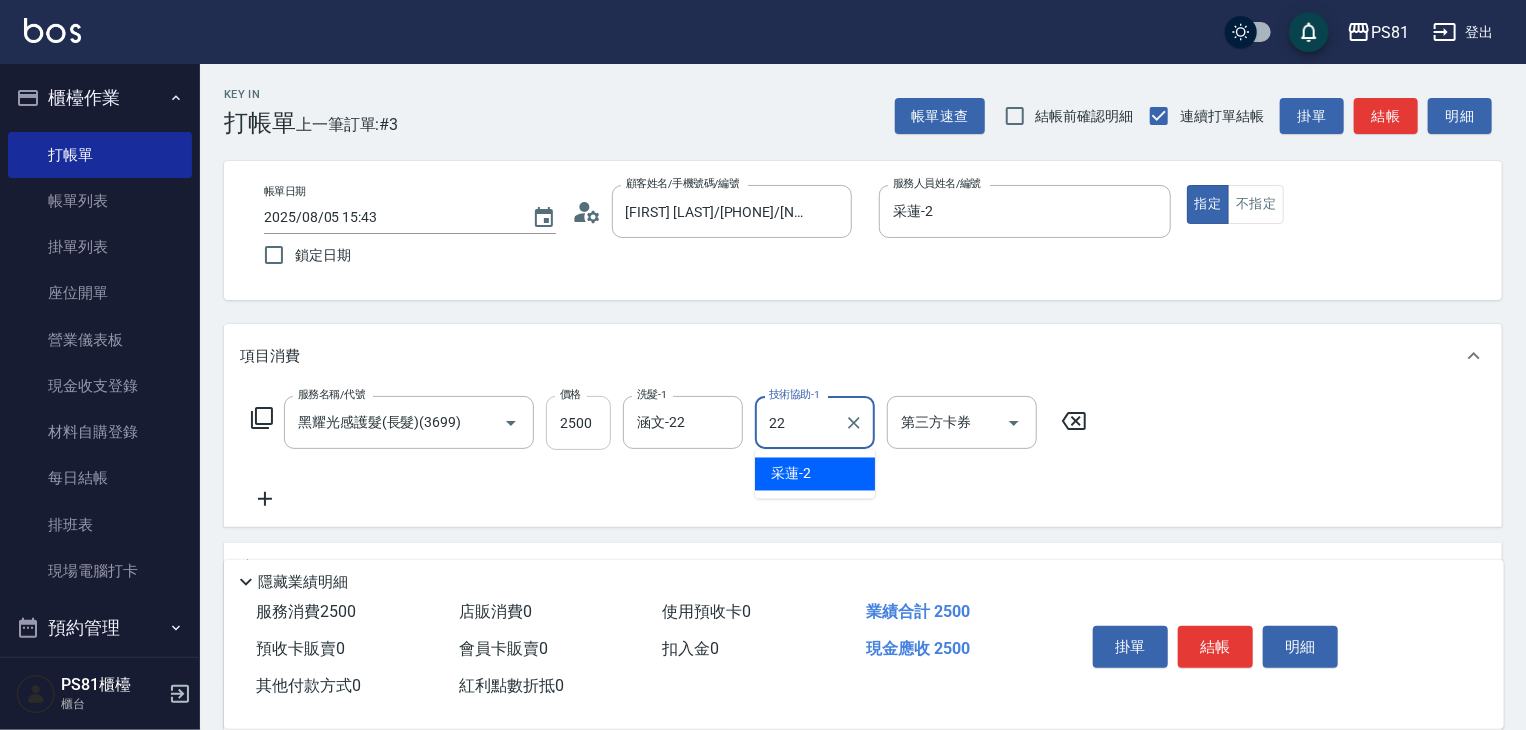 type on "涵文-22" 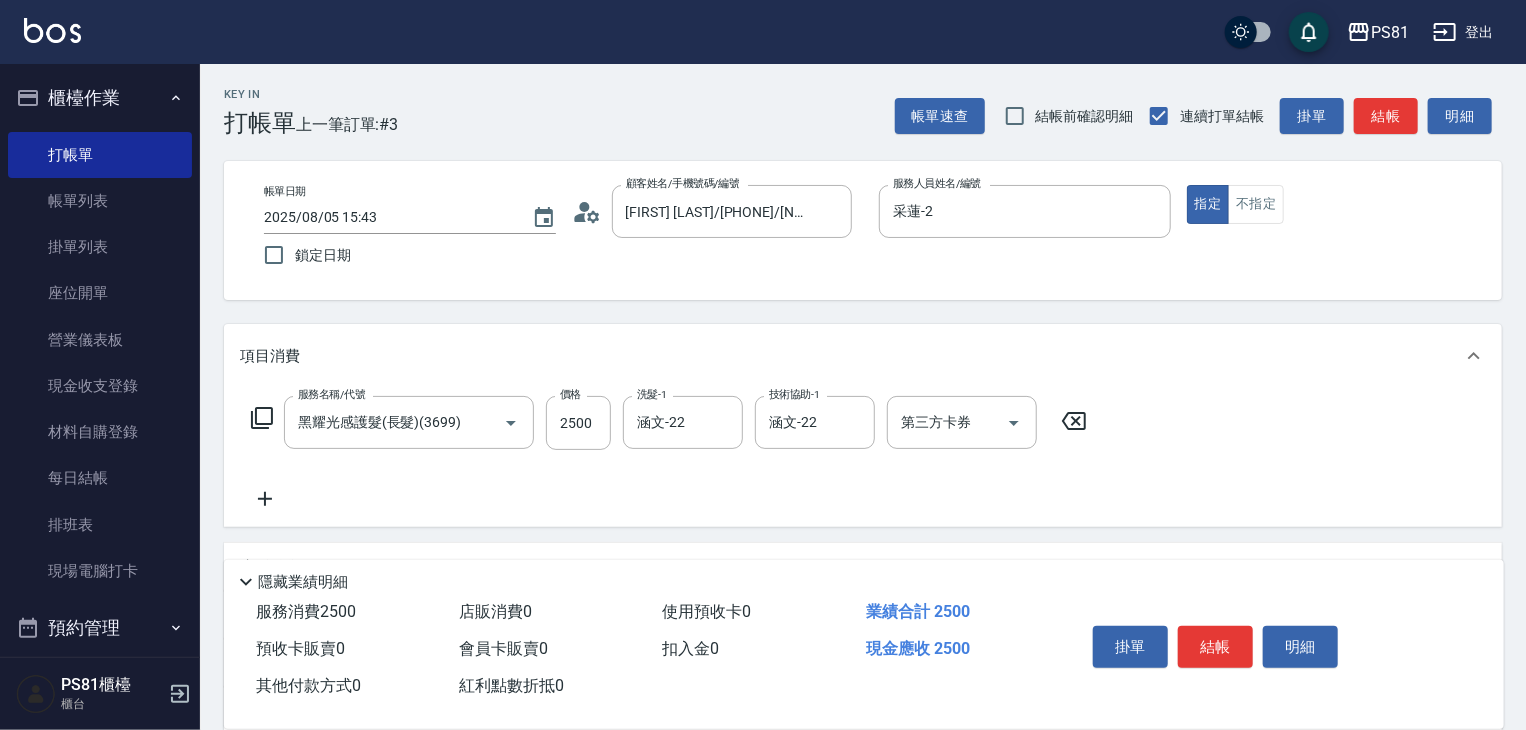 click on "服務名稱/代號 黑耀光感護髮(長髮)(3699) 服務名稱/代號 價格 2500 價格 洗髮-1 涵文-22 洗髮-1 技術協助-1 涵文-22 技術協助-1 第三方卡券 第三方卡券" at bounding box center [863, 457] 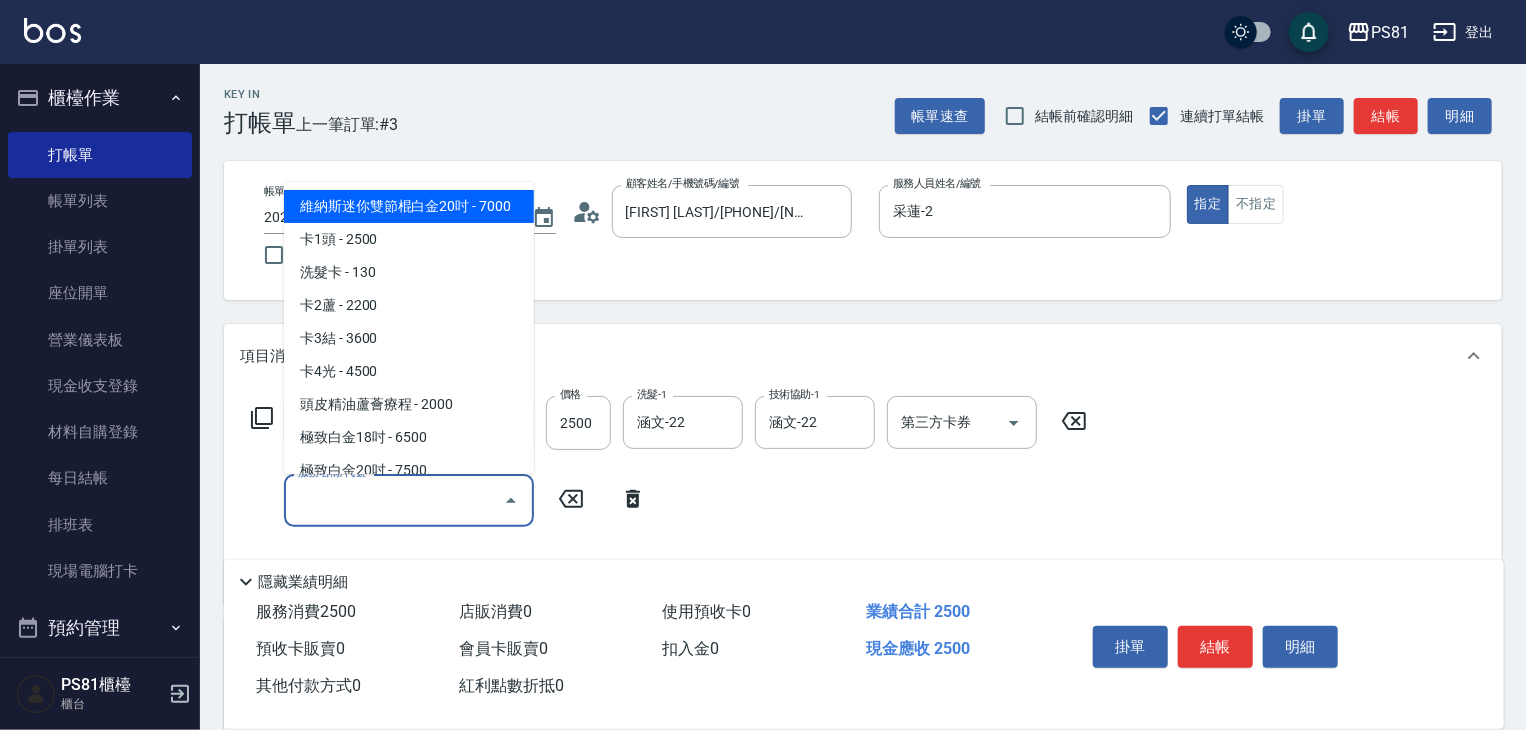 click on "服務名稱/代號" at bounding box center [394, 500] 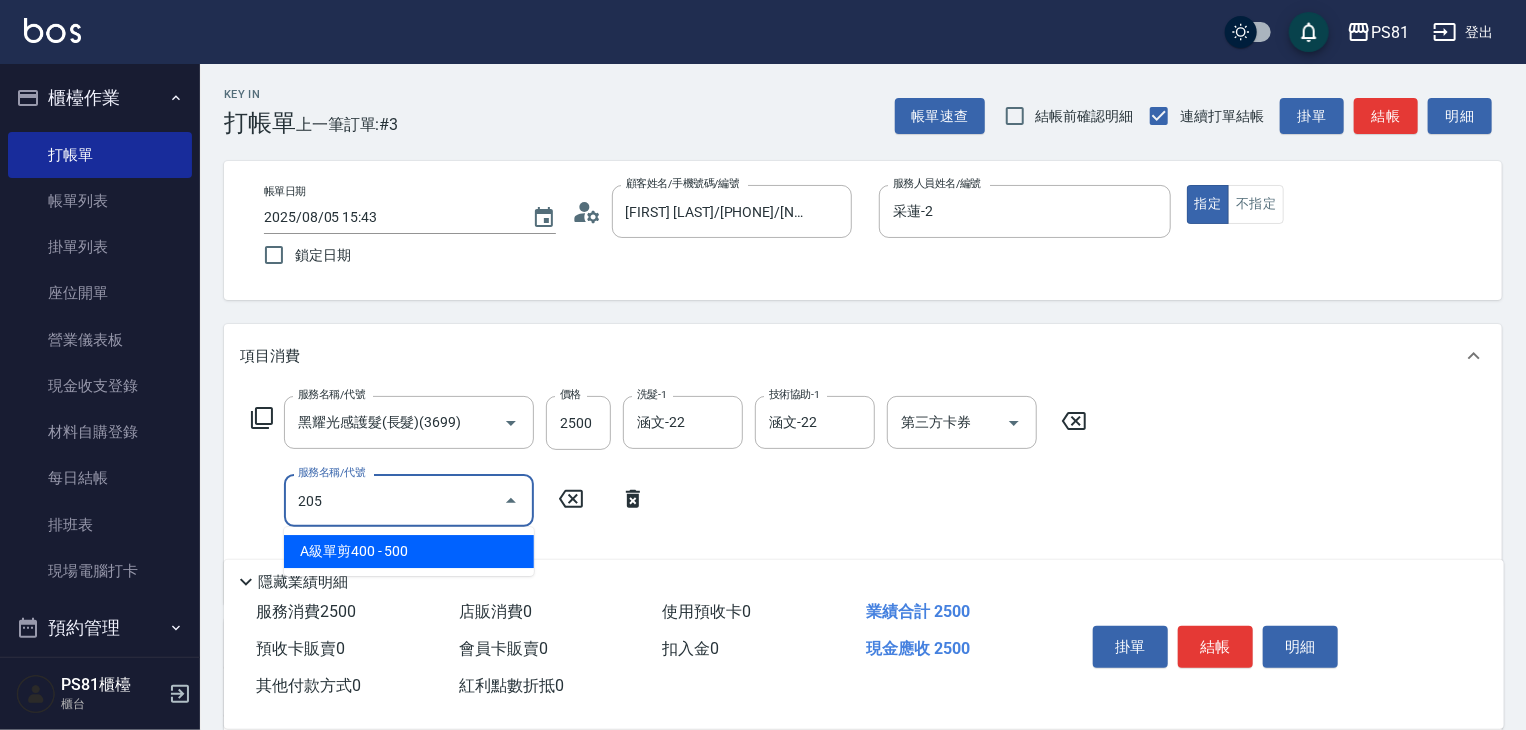 type on "A級單剪400(205)" 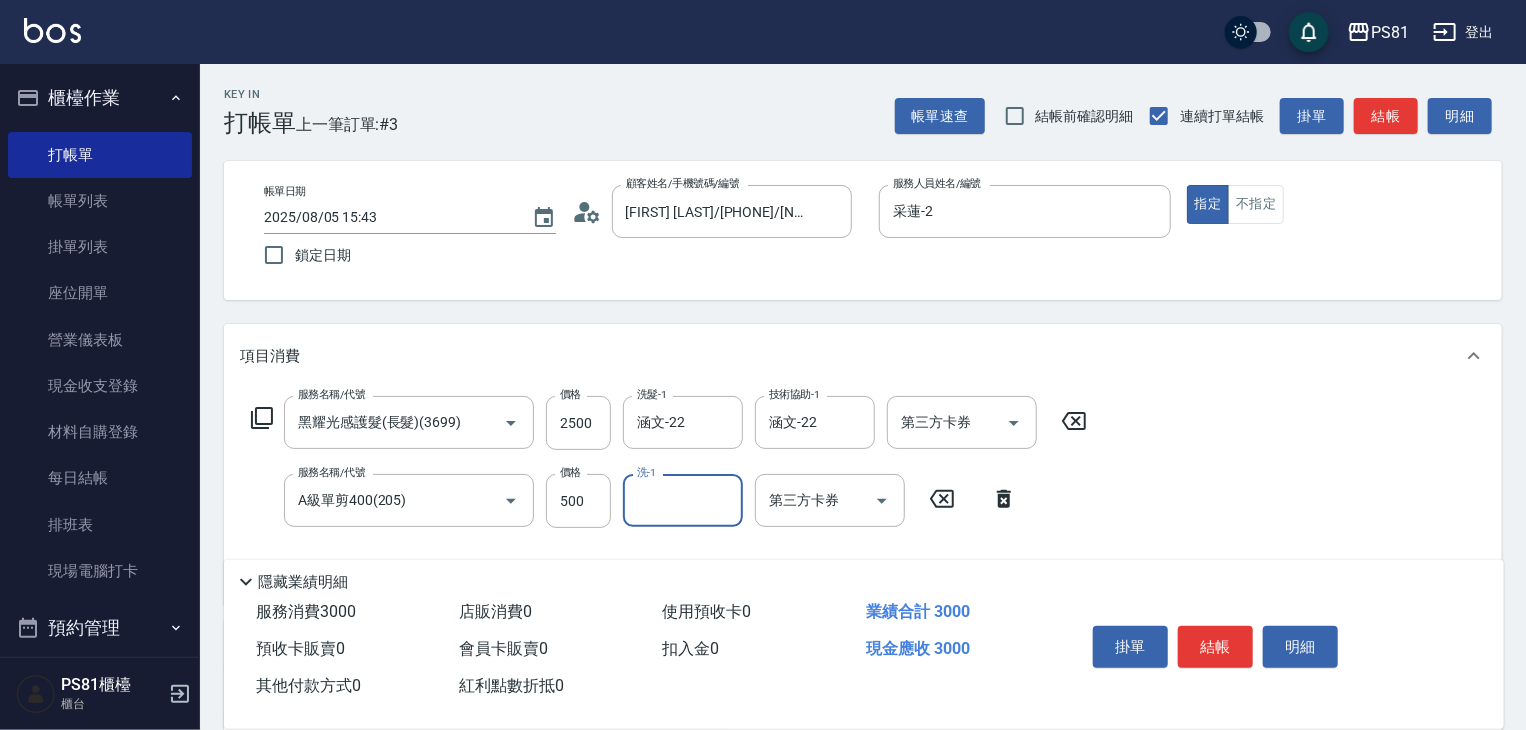 click on "服務名稱/代號 黑耀光感護髮(長髮)(3699) 服務名稱/代號 價格 2500 價格 洗髮-1 涵文-22 洗髮-1 技術協助-1 涵文-22 技術協助-1 第三方卡券 第三方卡券 服務名稱/代號 A級單剪400(205) 服務名稱/代號 價格 500 價格 洗-1 洗-1 第三方卡券 第三方卡券" at bounding box center (863, 496) 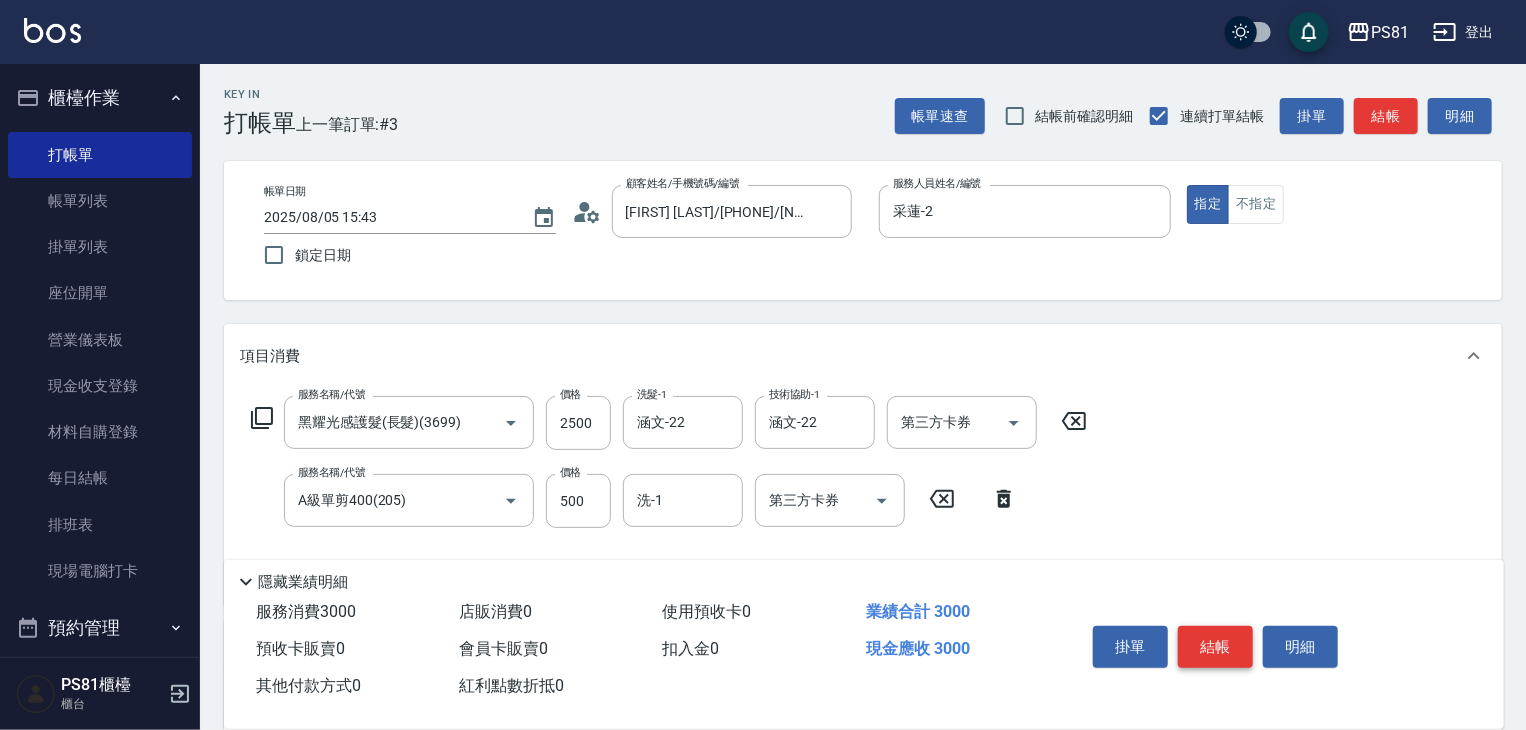 click on "結帳" at bounding box center (1215, 647) 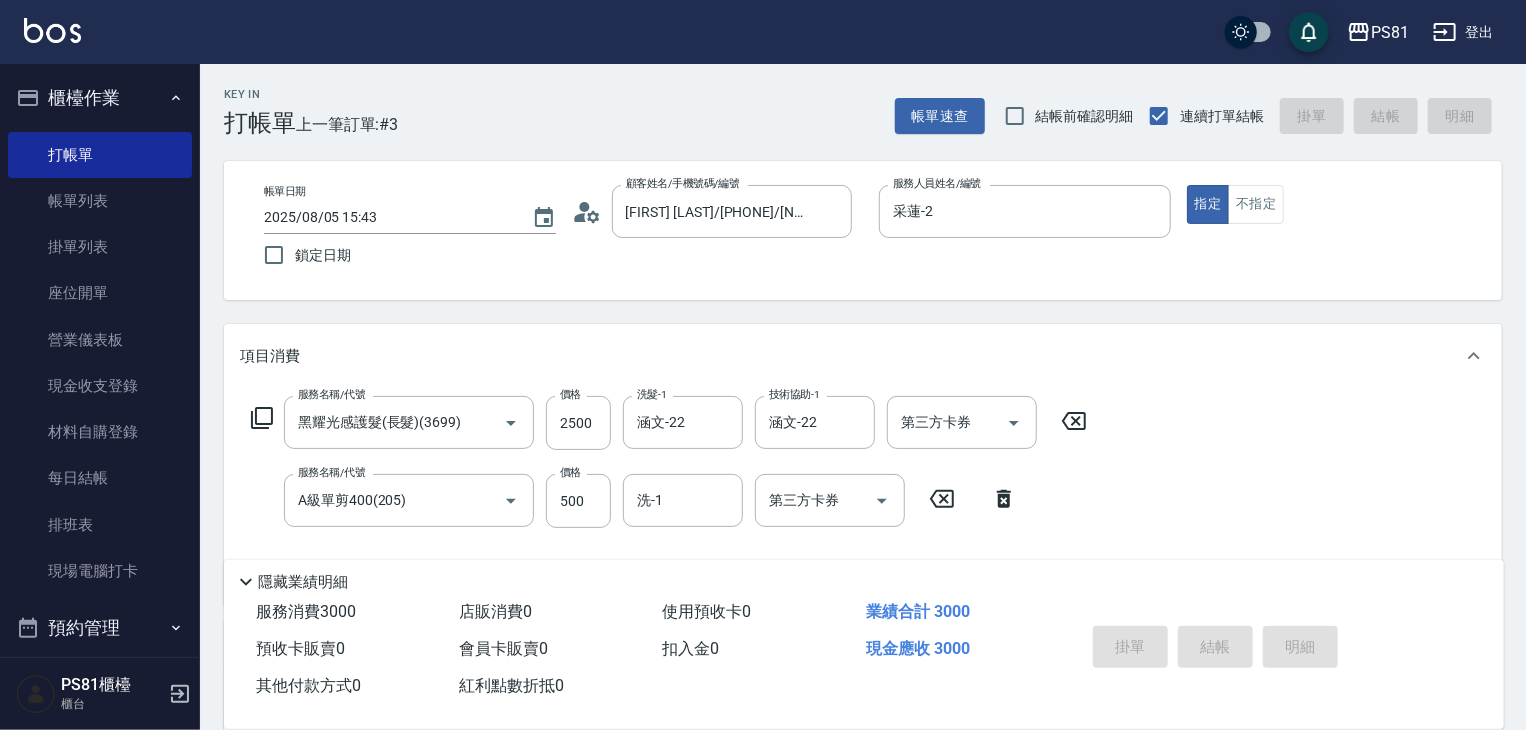 type 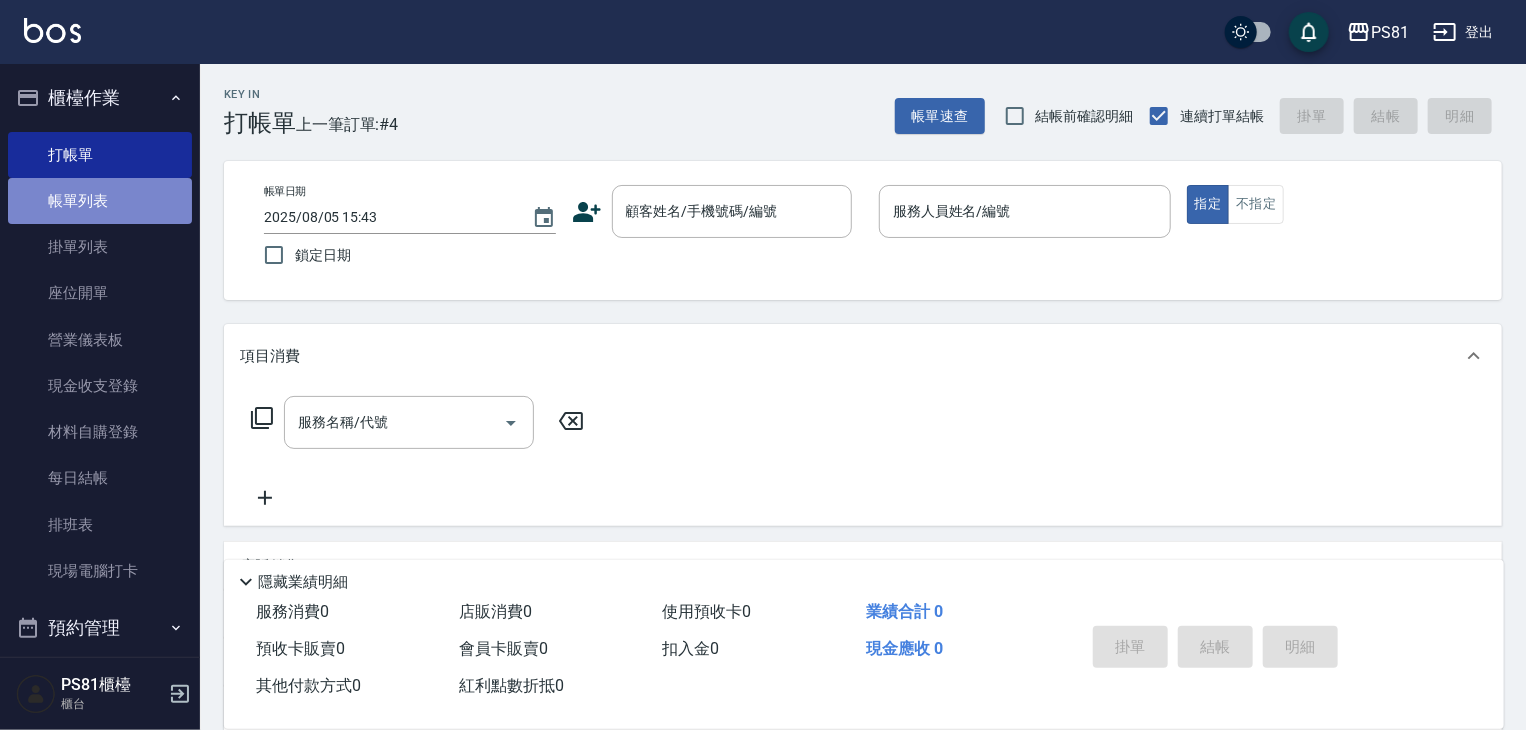 click on "帳單列表" at bounding box center [100, 201] 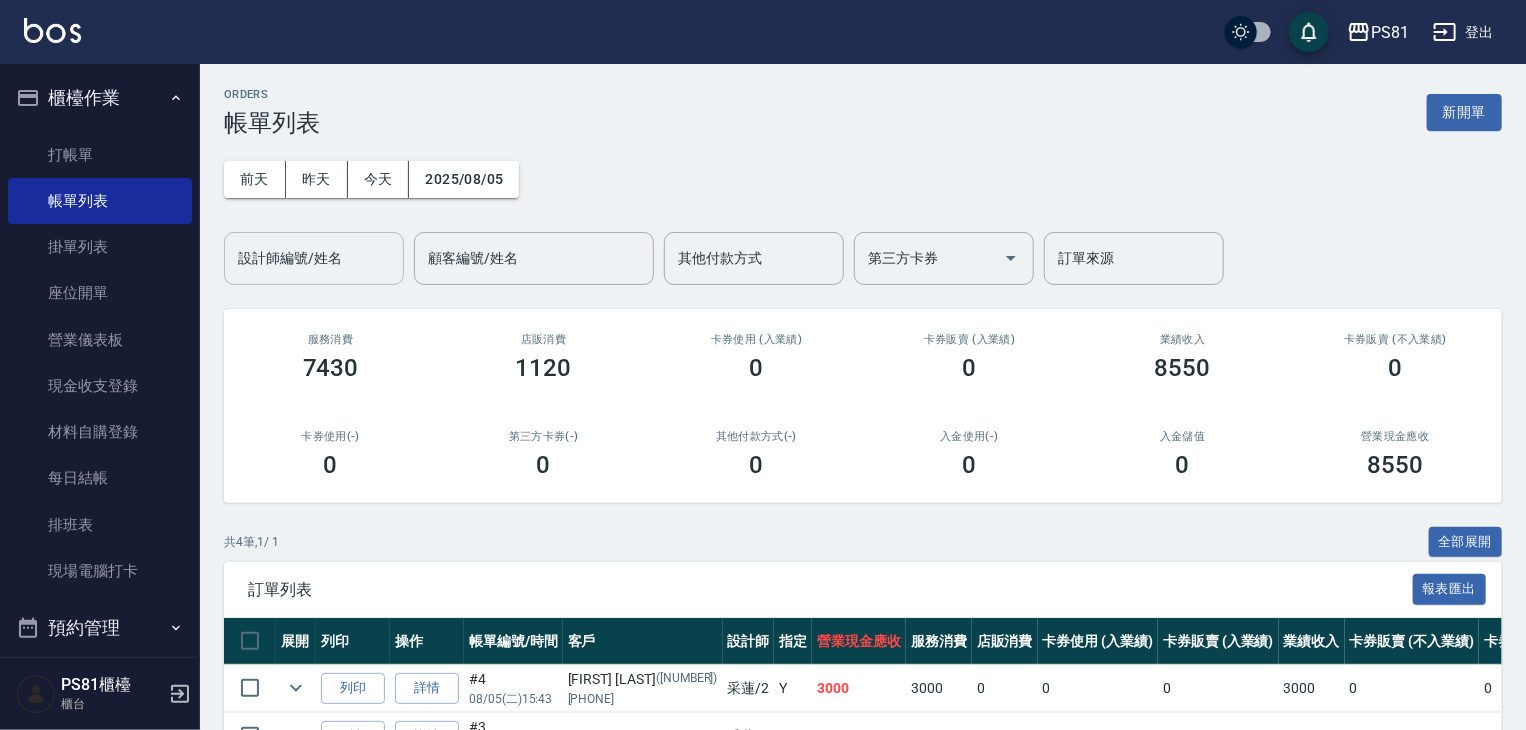 click on "設計師編號/姓名" at bounding box center (314, 258) 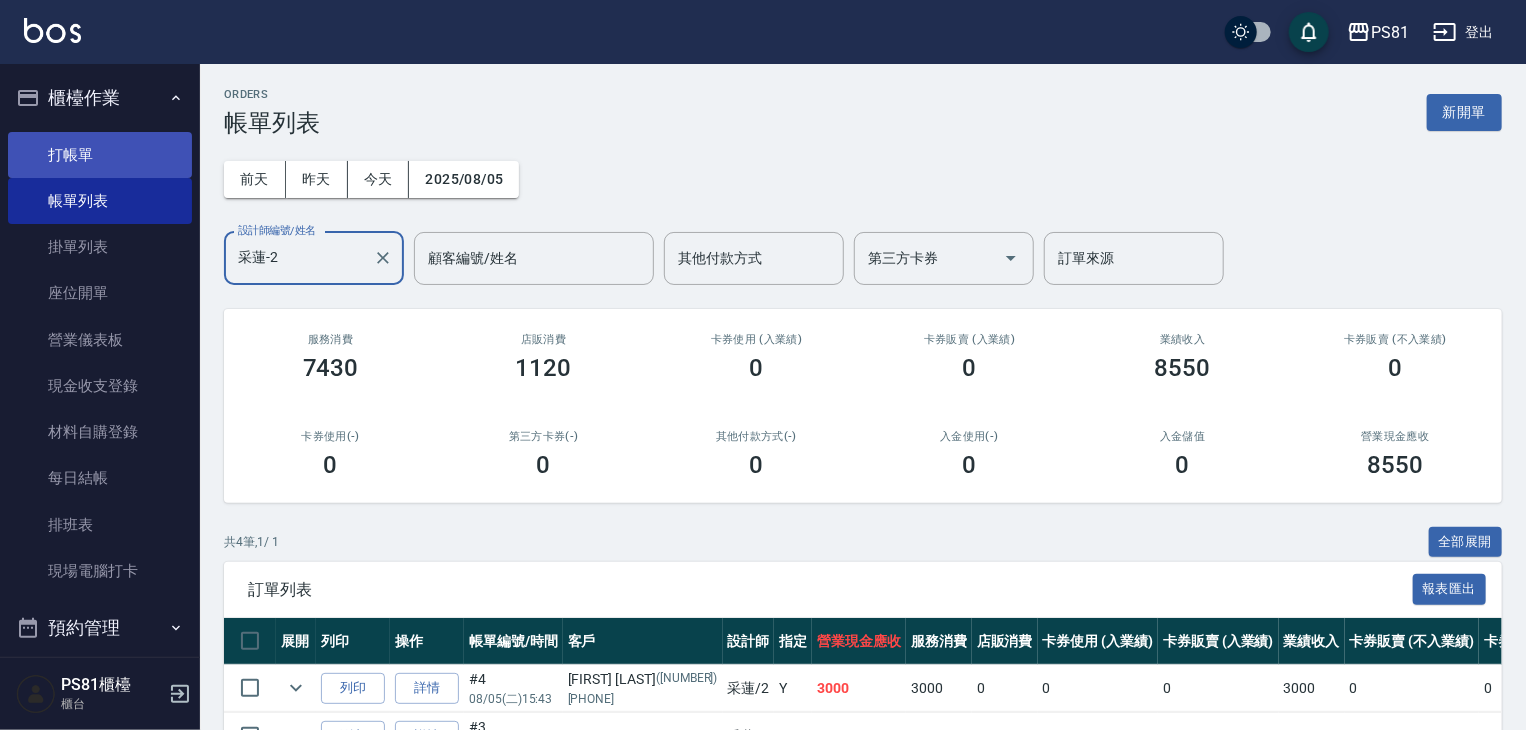 type on "采蓮-2" 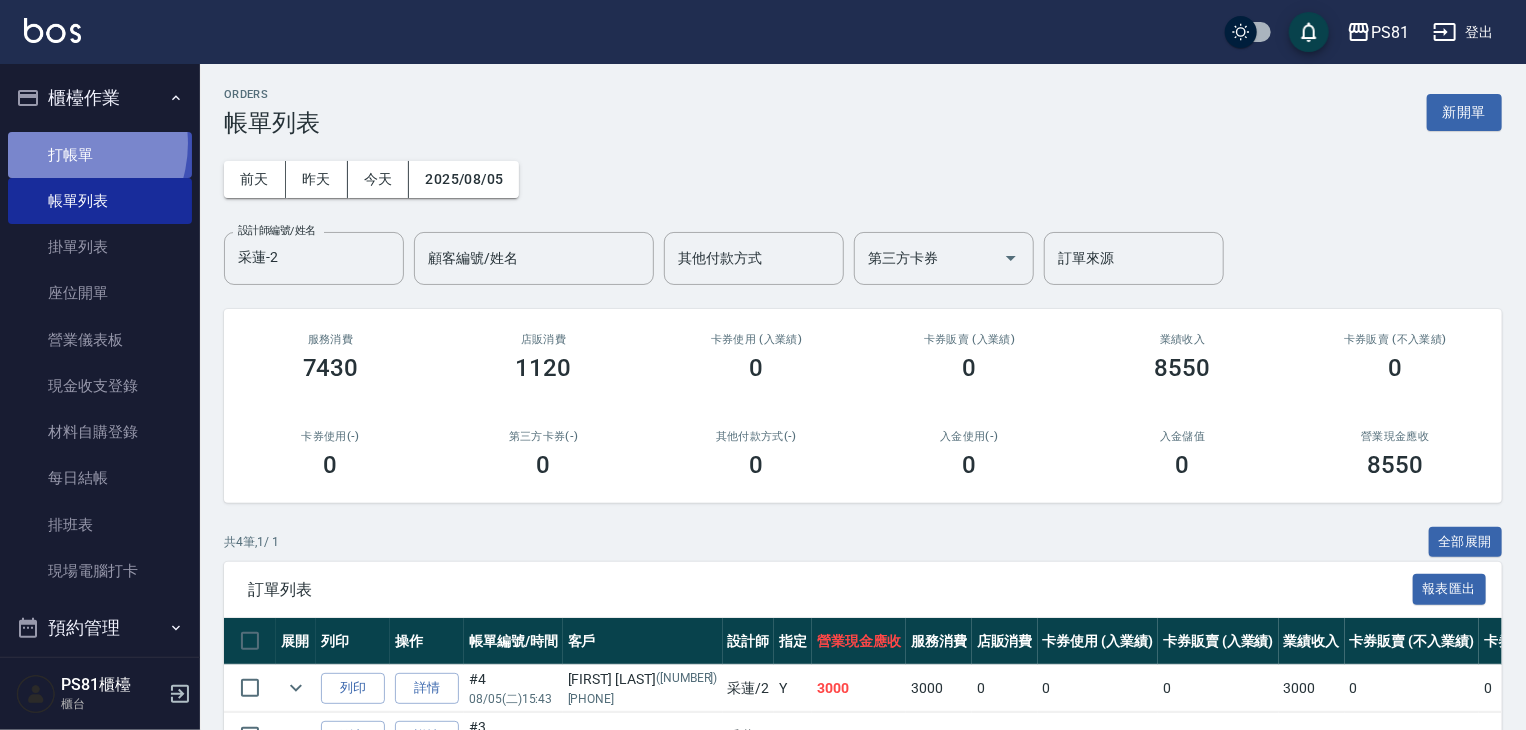click on "打帳單" at bounding box center (100, 155) 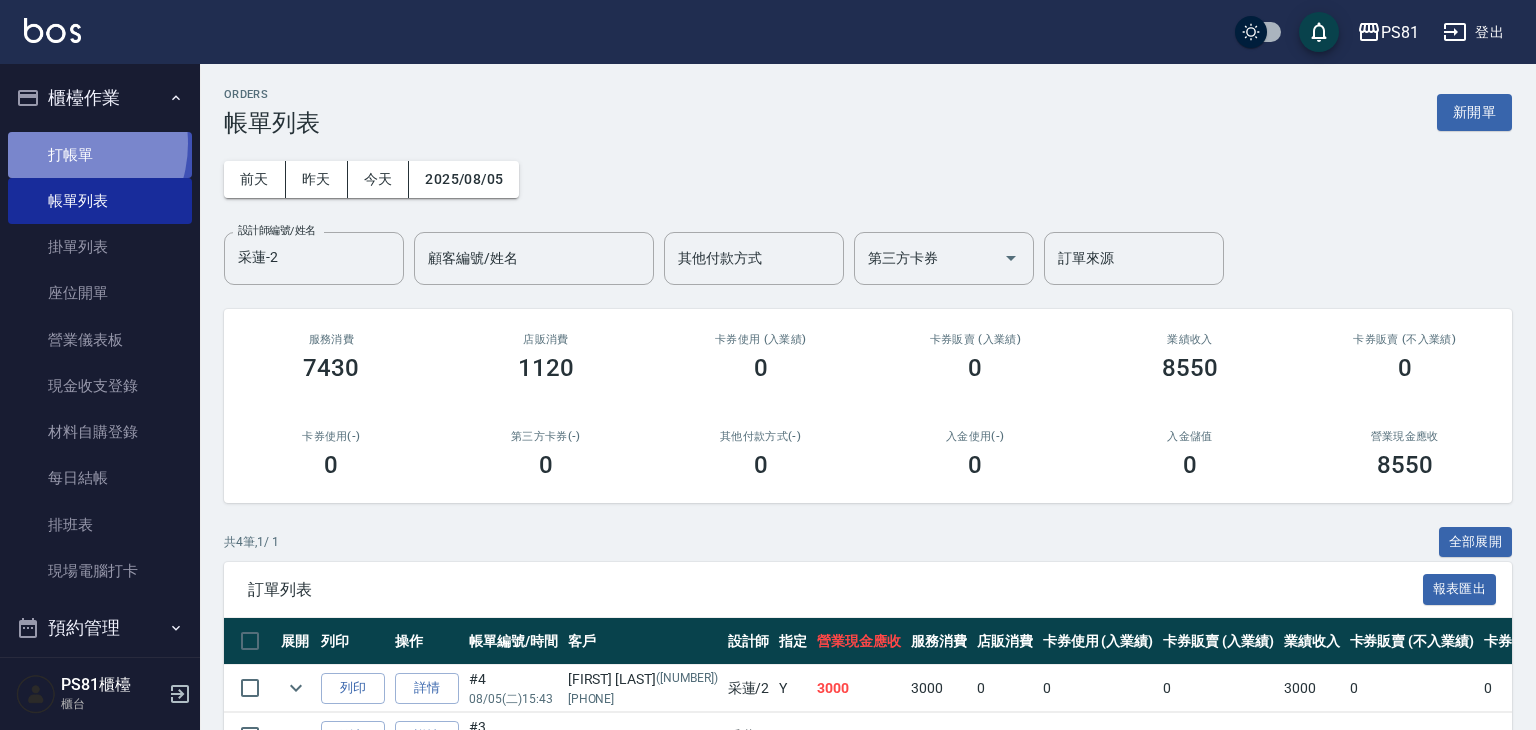click on "打帳單" at bounding box center [100, 155] 